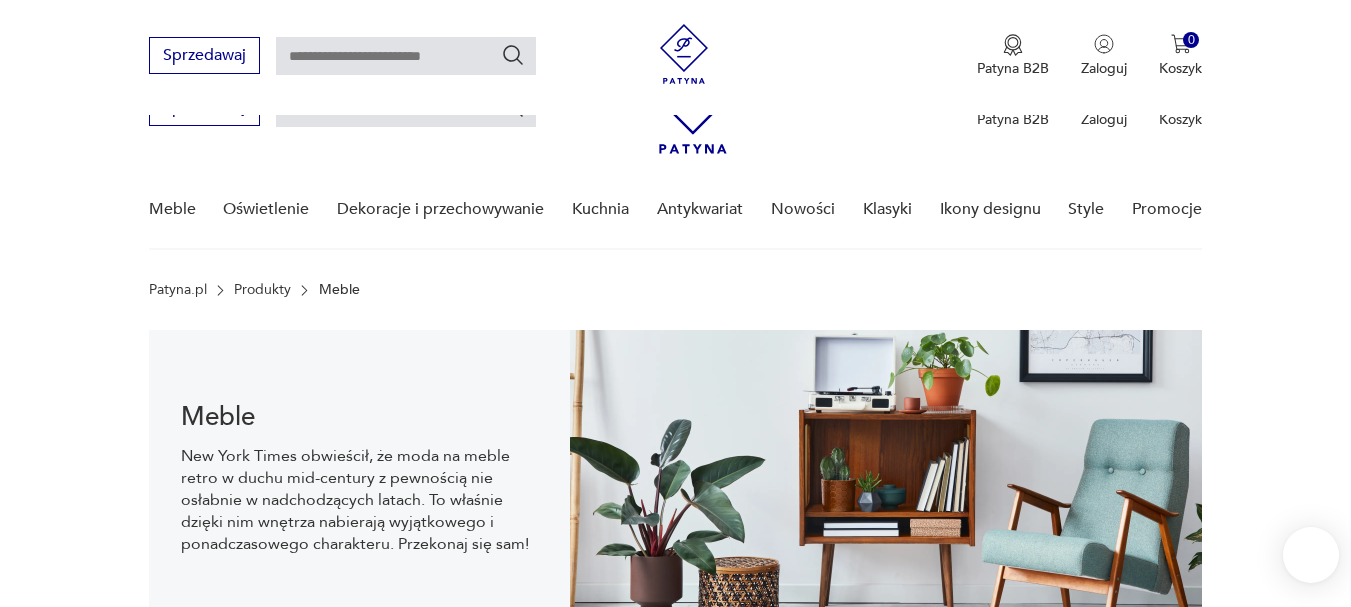 scroll, scrollTop: 531, scrollLeft: 0, axis: vertical 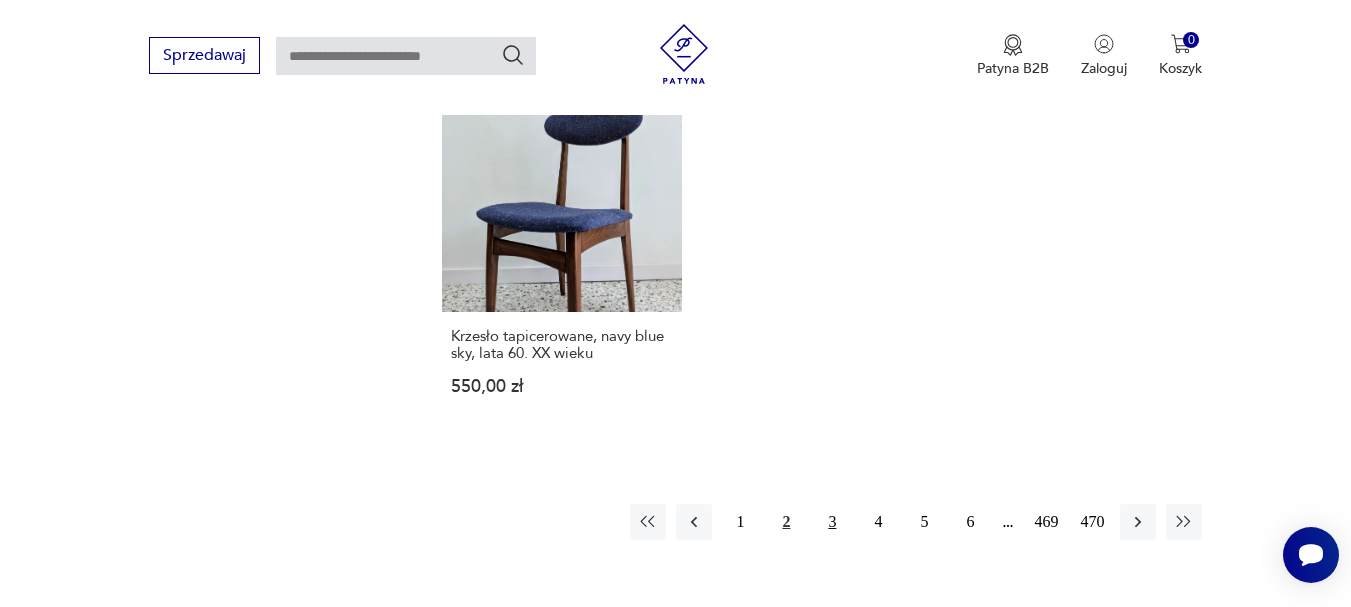 click on "3" at bounding box center (832, 522) 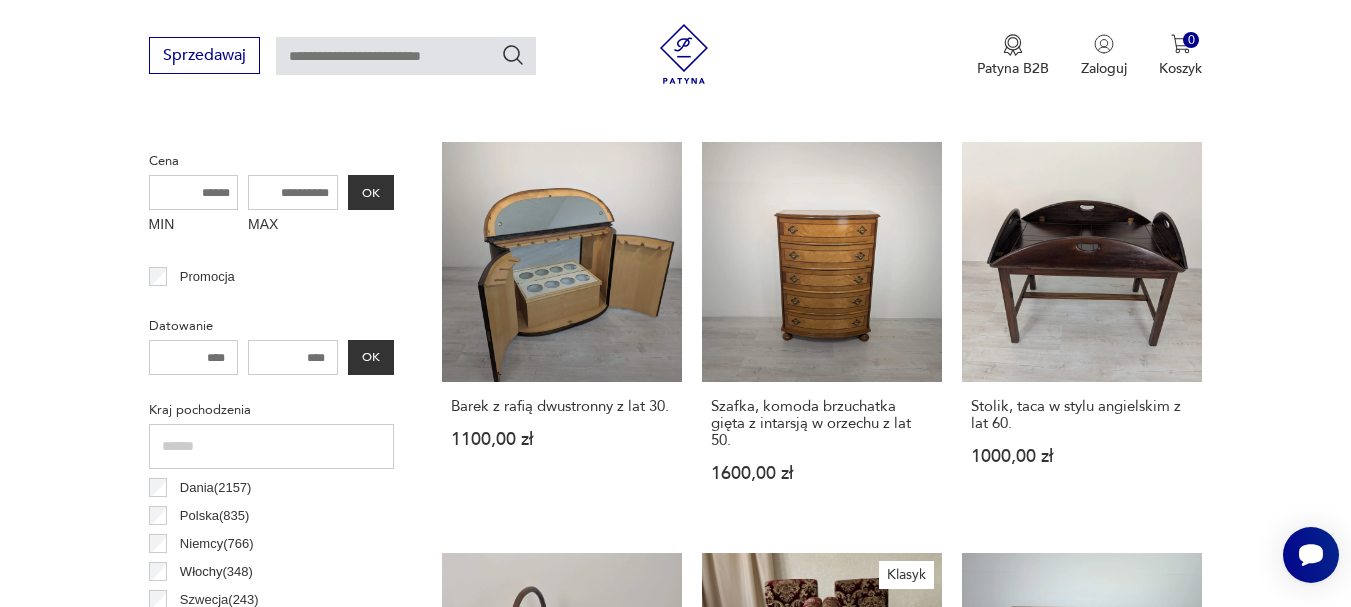 scroll, scrollTop: 773, scrollLeft: 0, axis: vertical 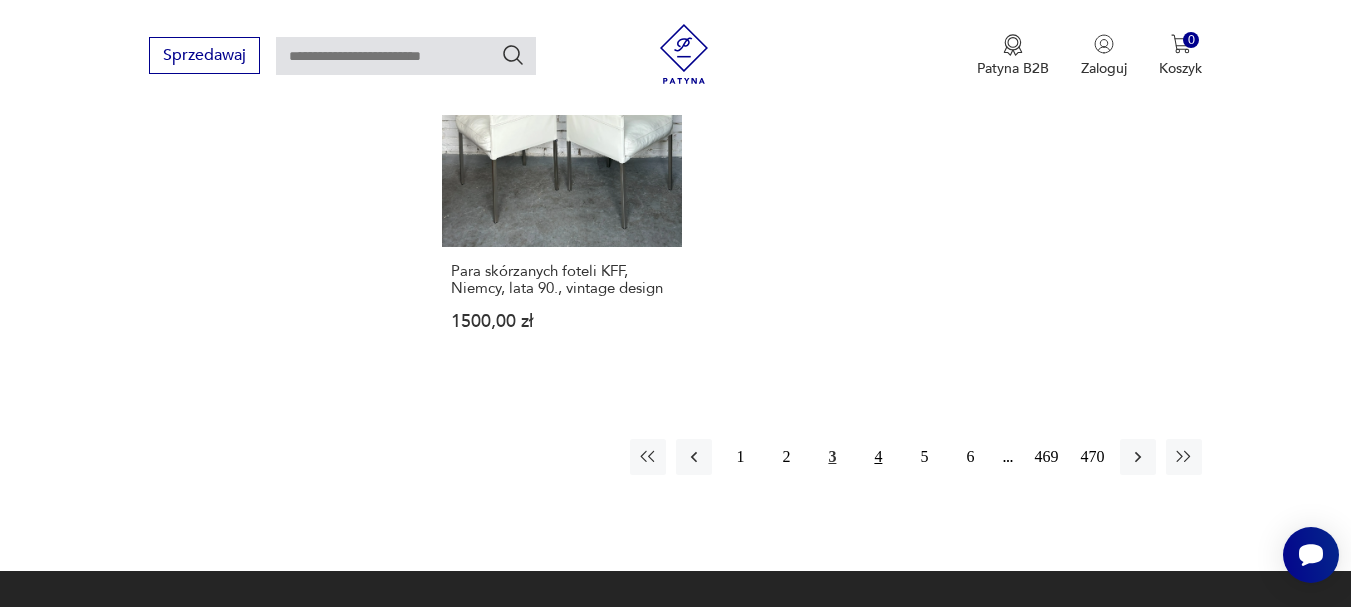 click on "4" at bounding box center [878, 457] 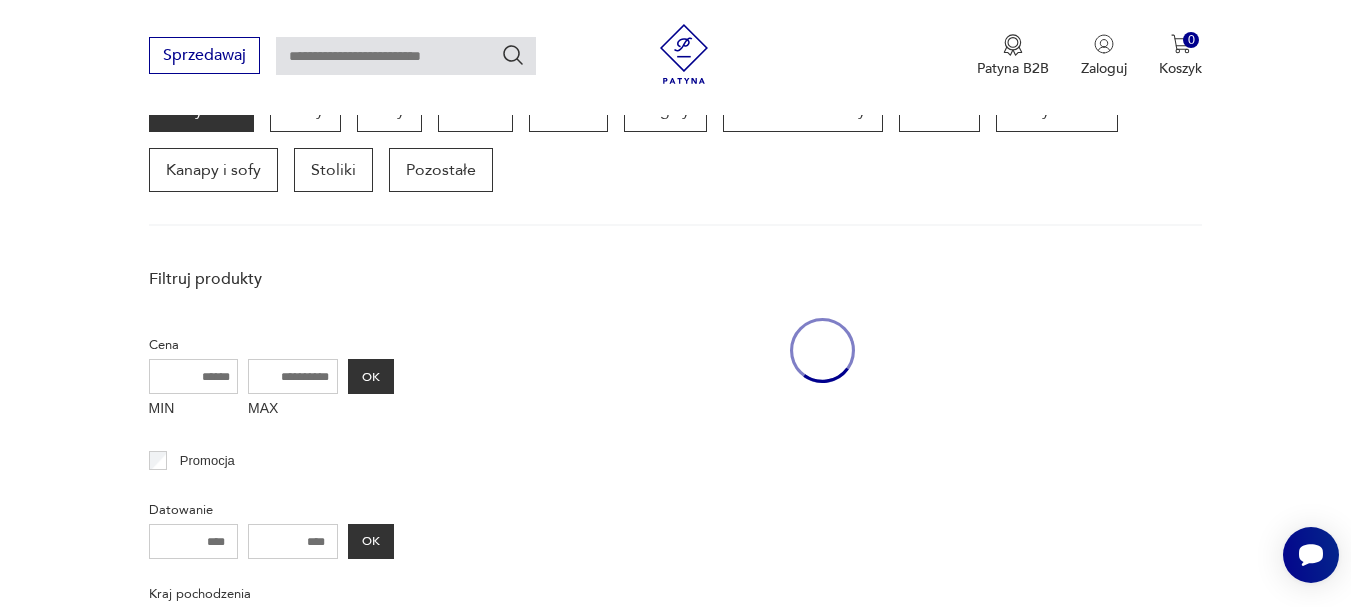 scroll, scrollTop: 531, scrollLeft: 0, axis: vertical 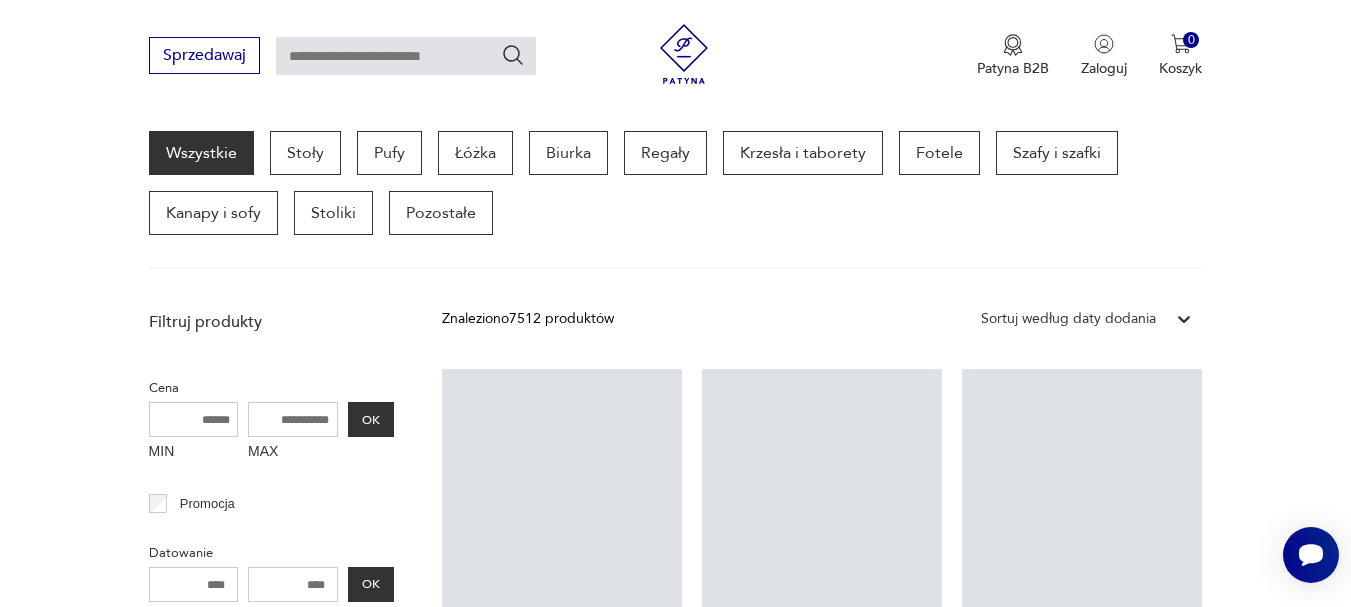 click on "Skórzany fotel obrotowy King, proj. [PERSON], Strassle, lata 70. 600,00 zł" at bounding box center (1082, 558) 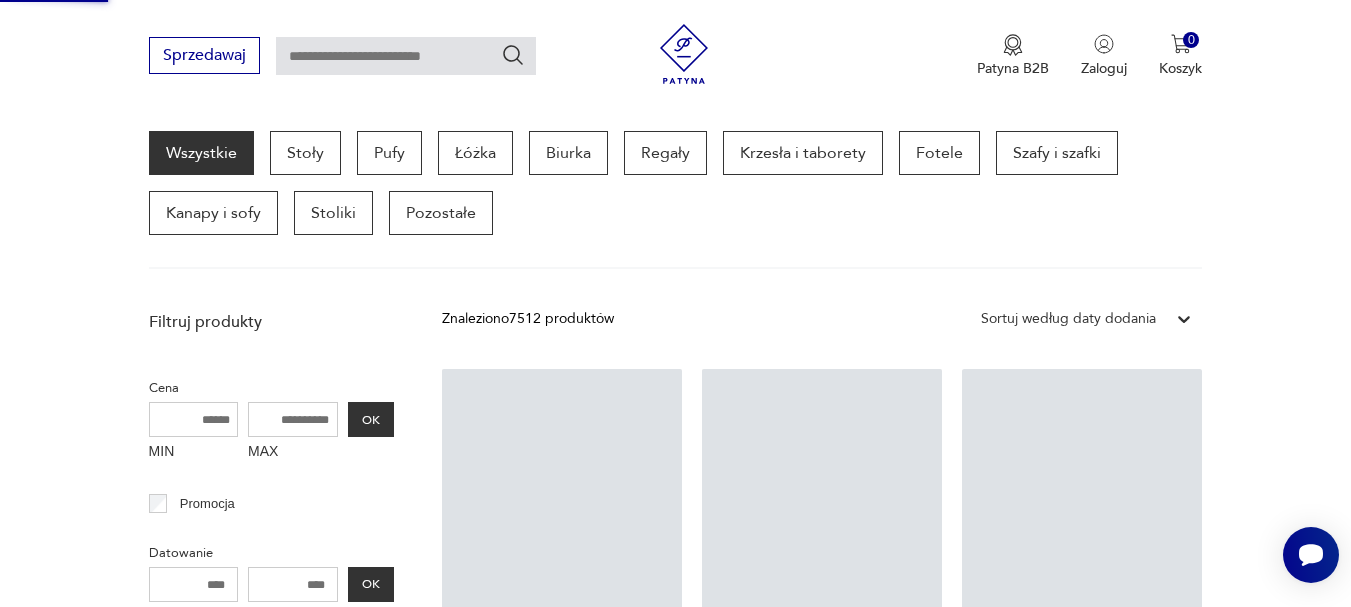 scroll, scrollTop: 398, scrollLeft: 0, axis: vertical 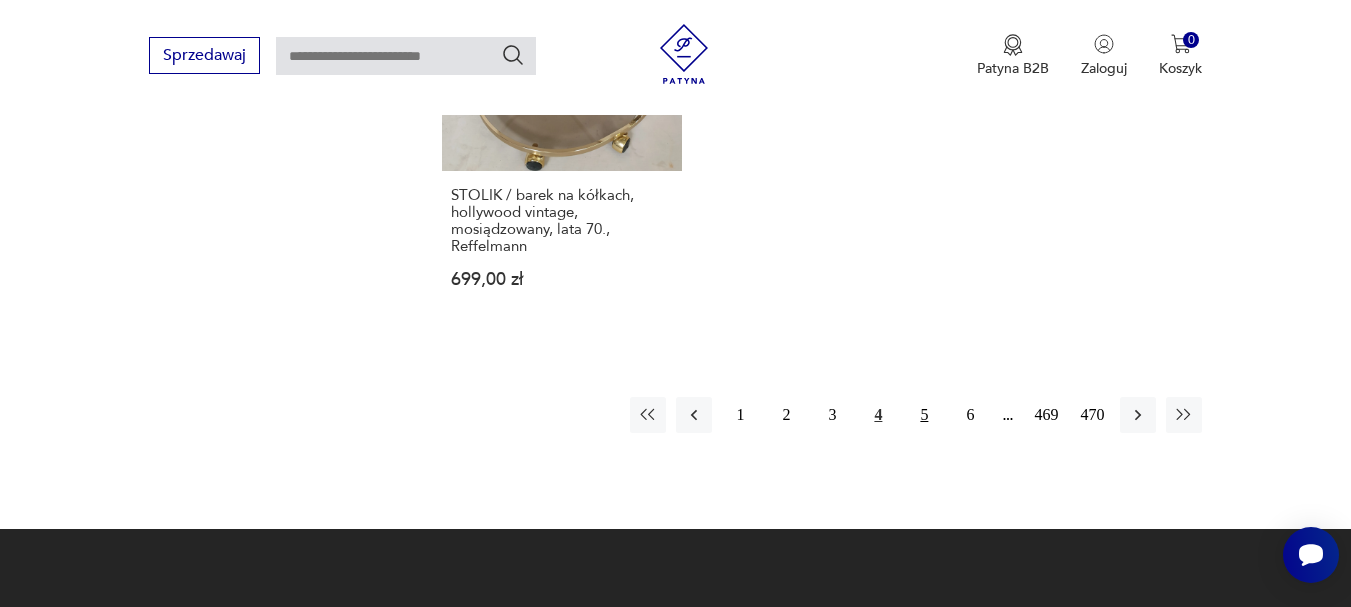 click on "5" at bounding box center (924, 415) 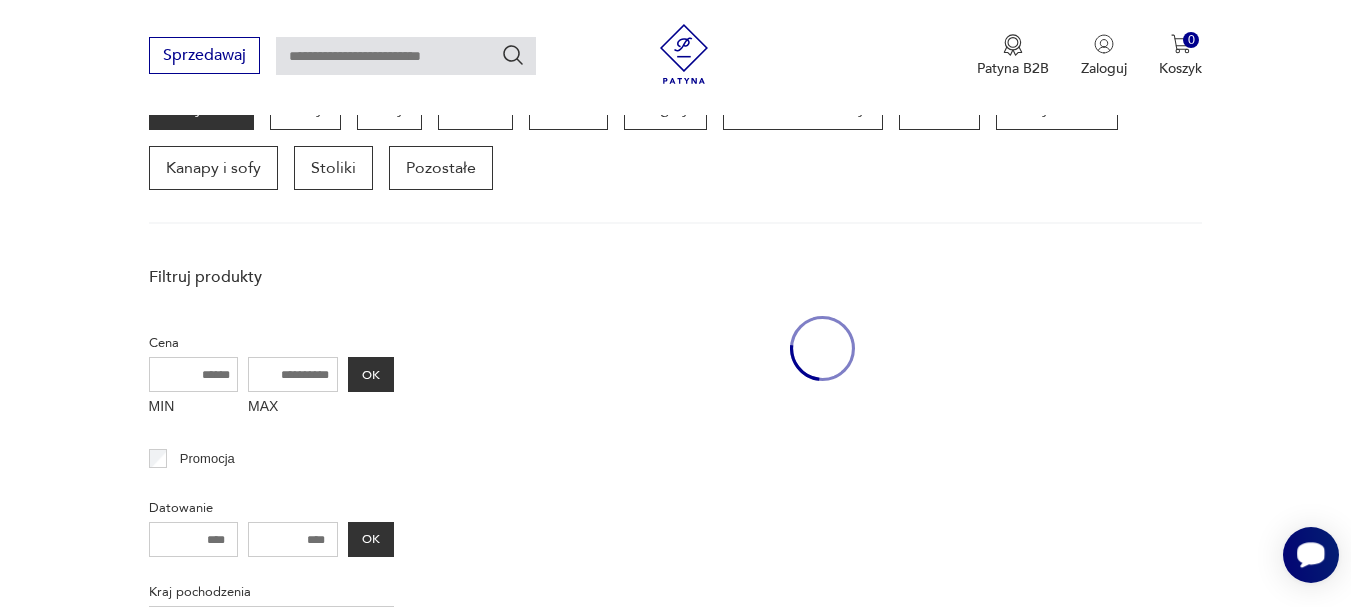 scroll, scrollTop: 531, scrollLeft: 0, axis: vertical 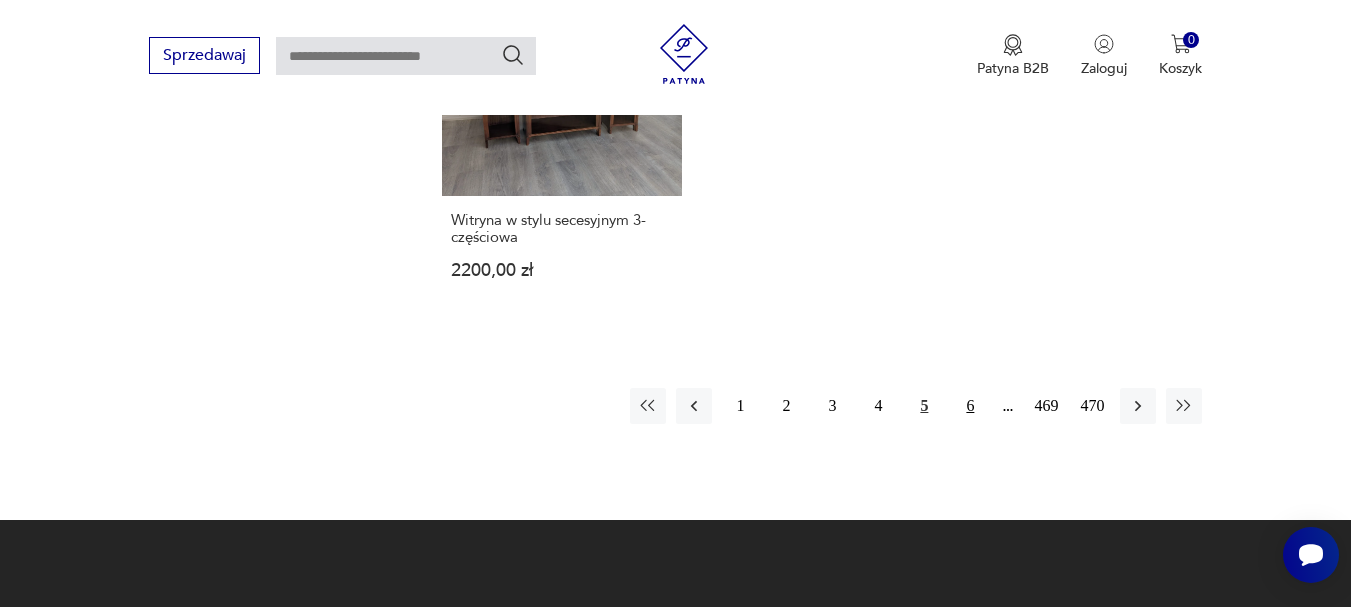 click on "6" at bounding box center (970, 406) 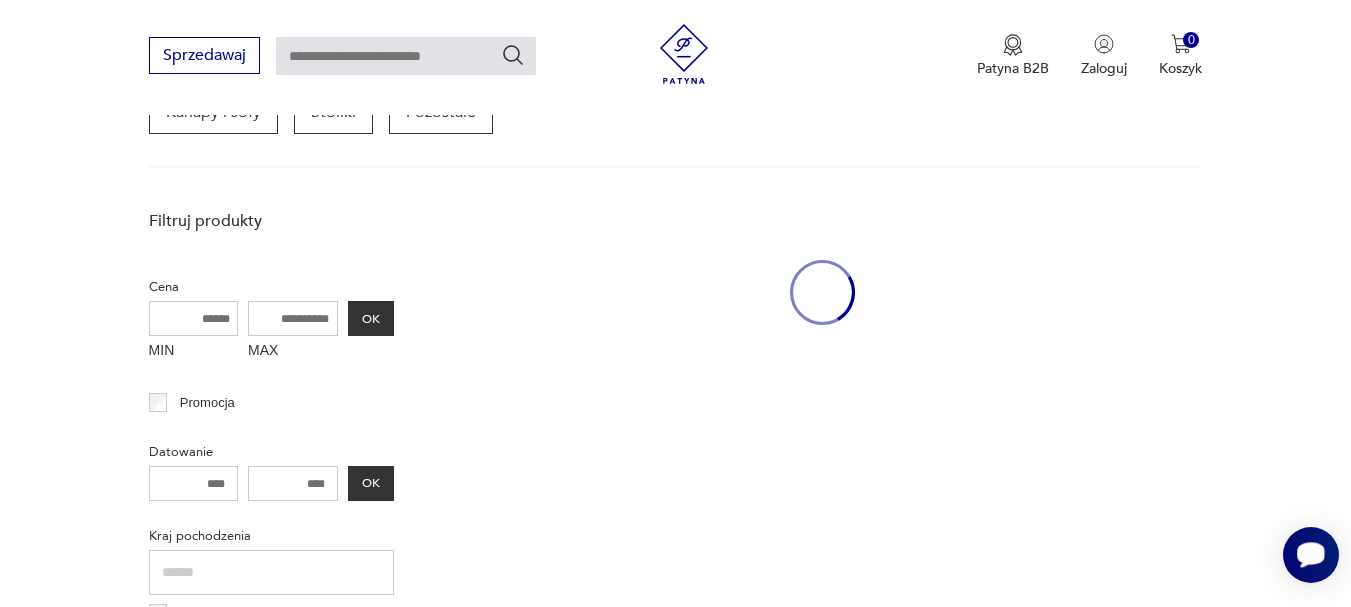 scroll, scrollTop: 531, scrollLeft: 0, axis: vertical 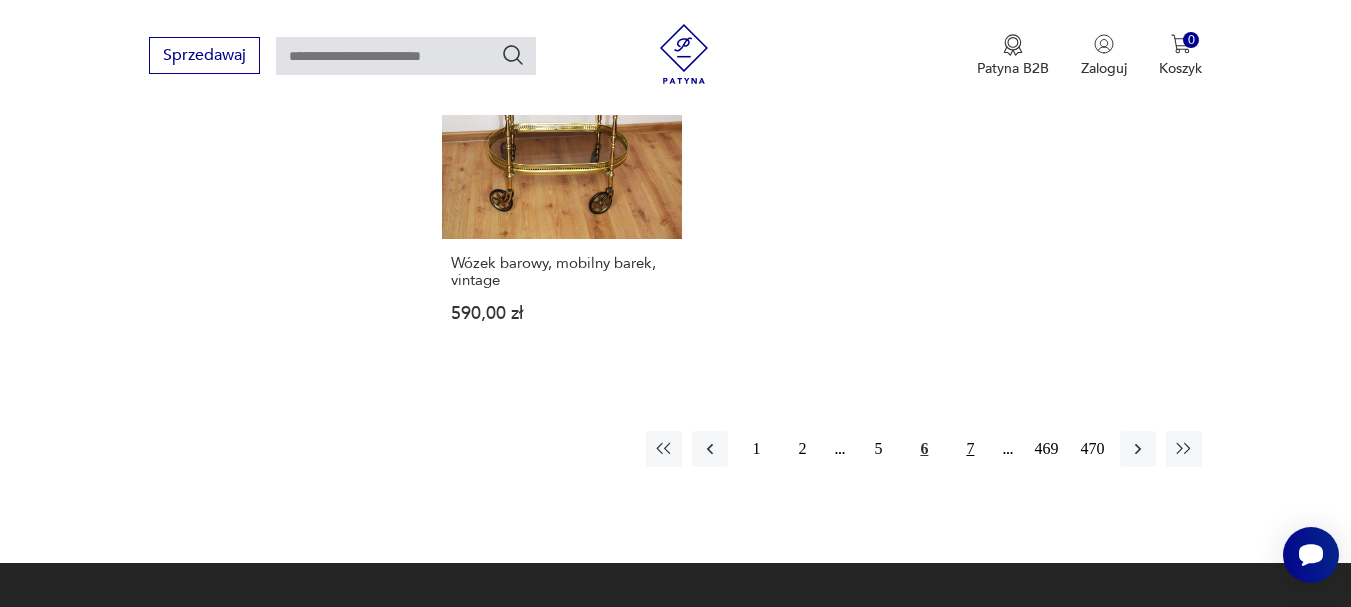 click on "7" at bounding box center (970, 449) 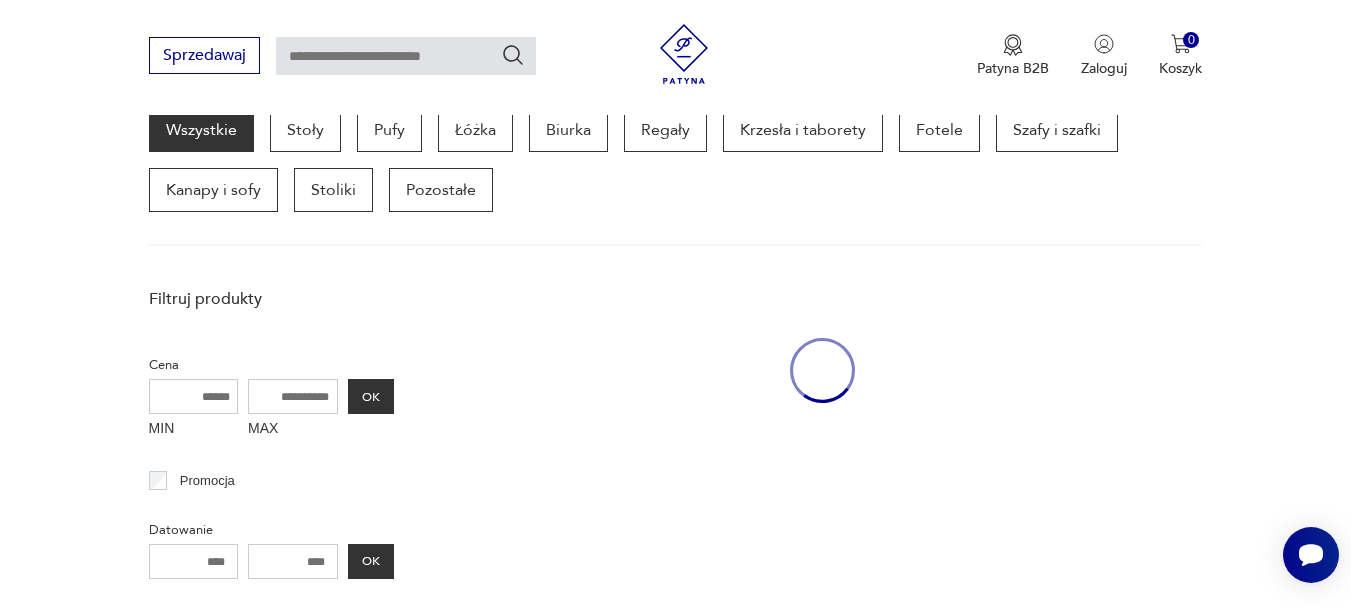 scroll, scrollTop: 531, scrollLeft: 0, axis: vertical 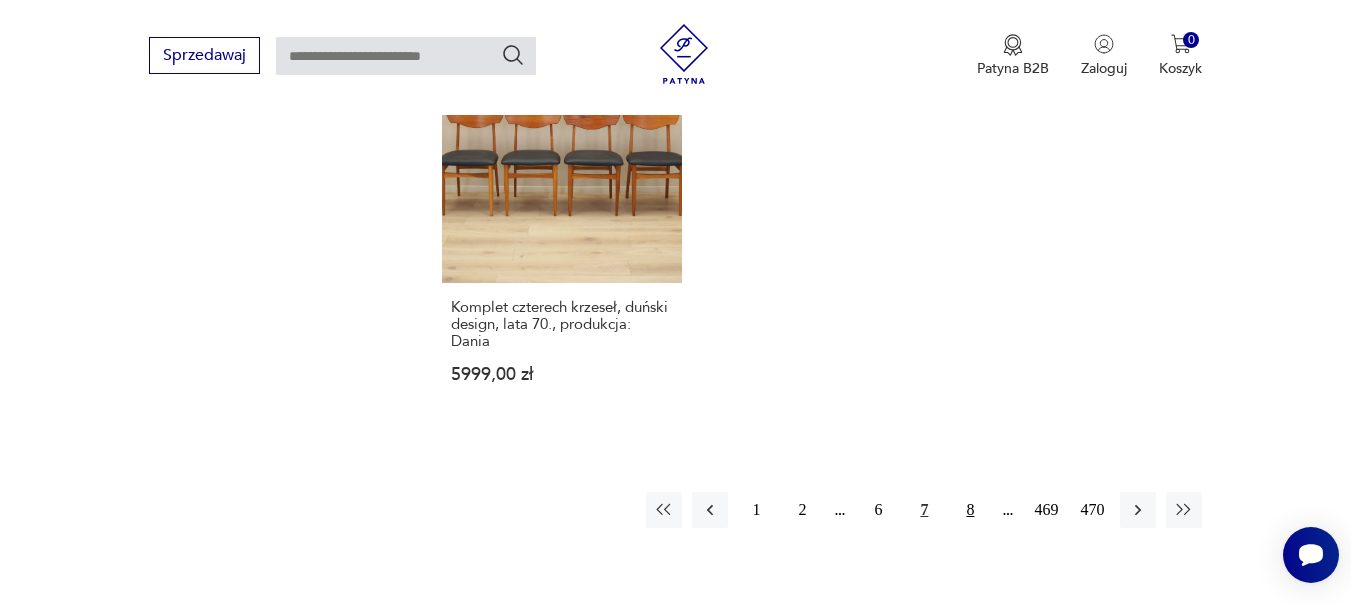 click on "8" at bounding box center [970, 510] 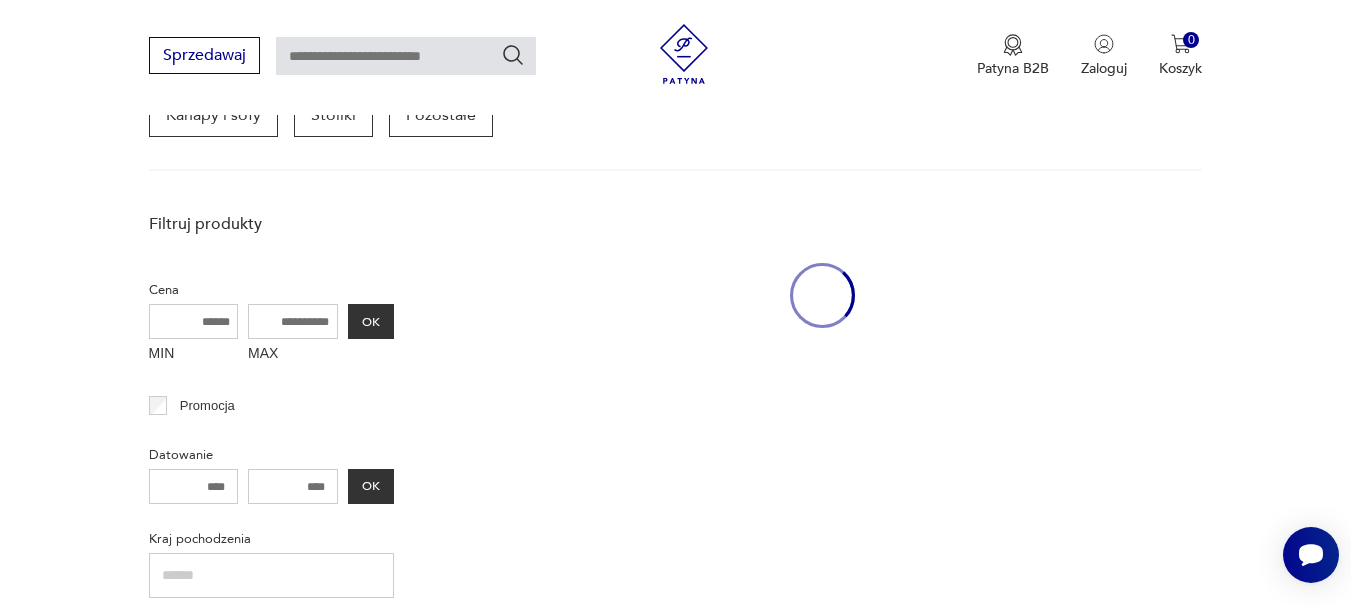 scroll, scrollTop: 531, scrollLeft: 0, axis: vertical 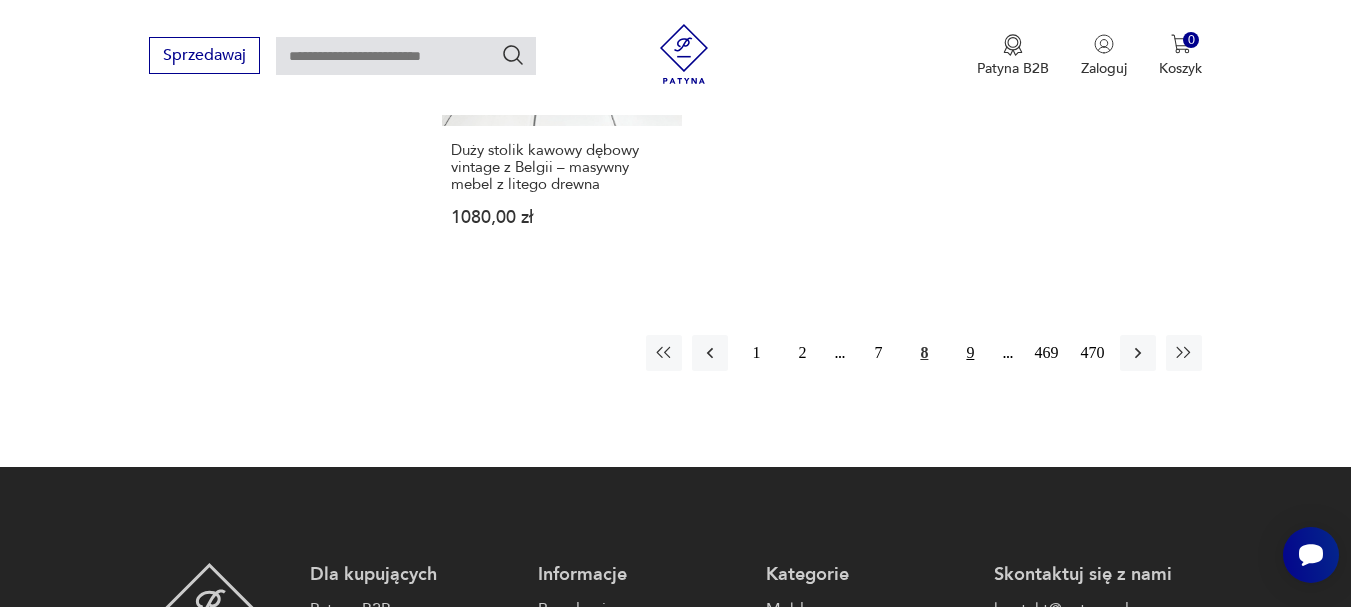 click on "9" at bounding box center (970, 353) 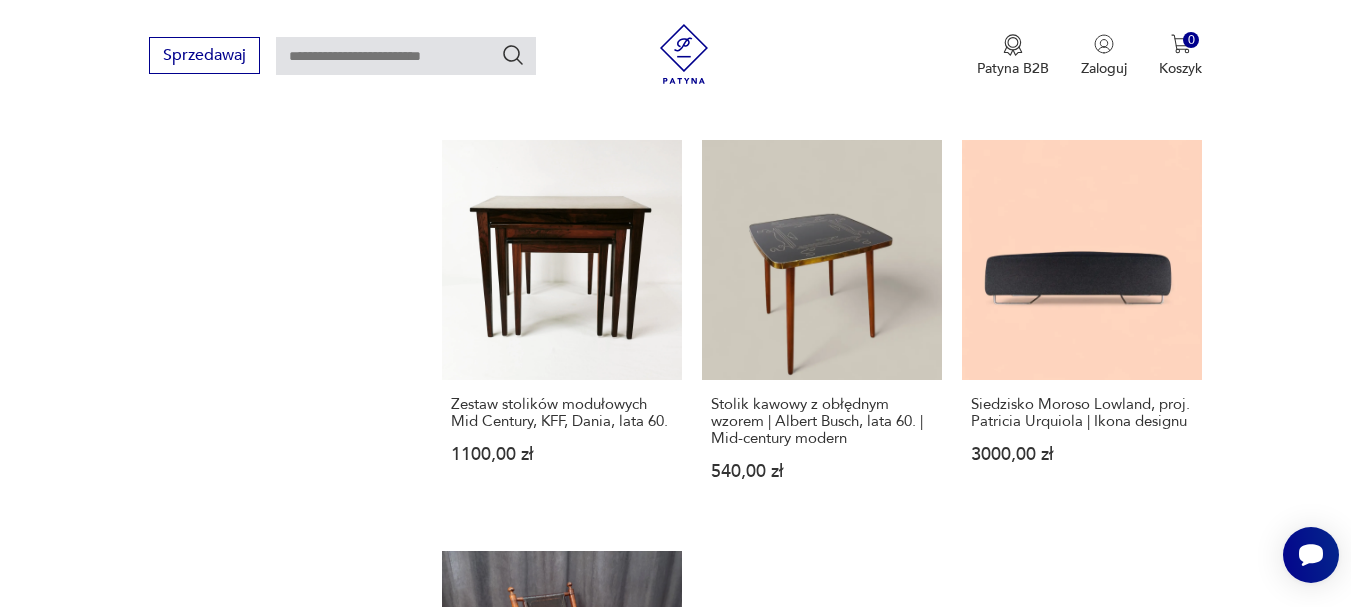 scroll, scrollTop: 2397, scrollLeft: 0, axis: vertical 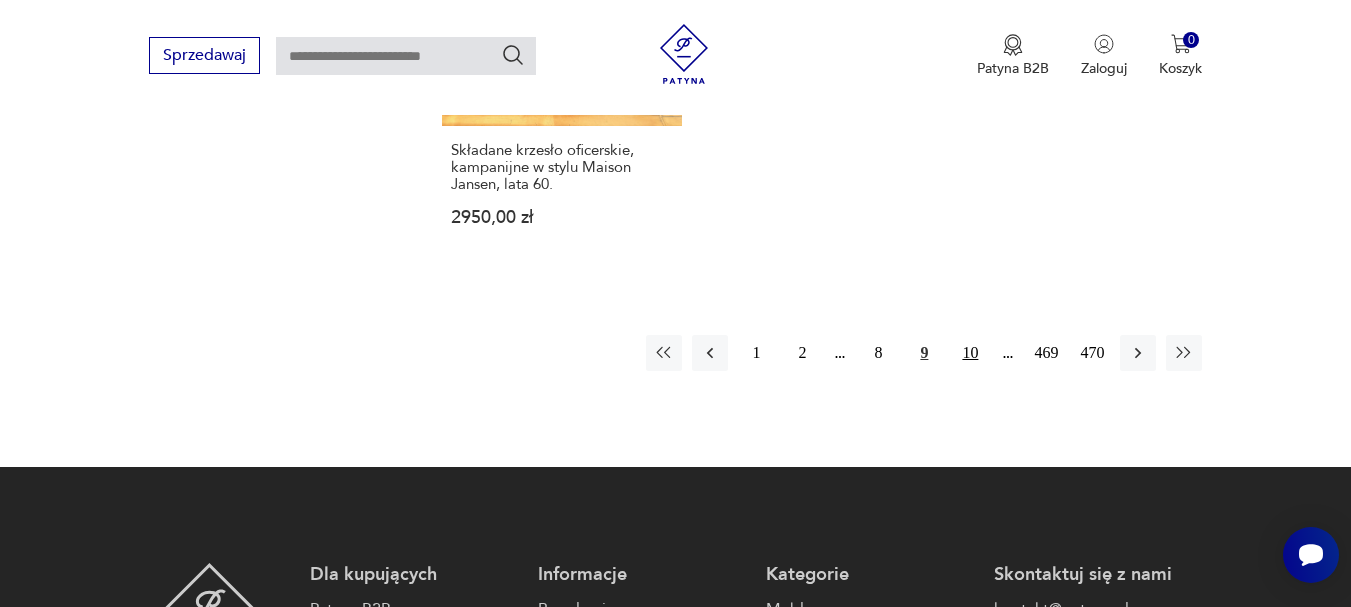 click on "10" at bounding box center [970, 353] 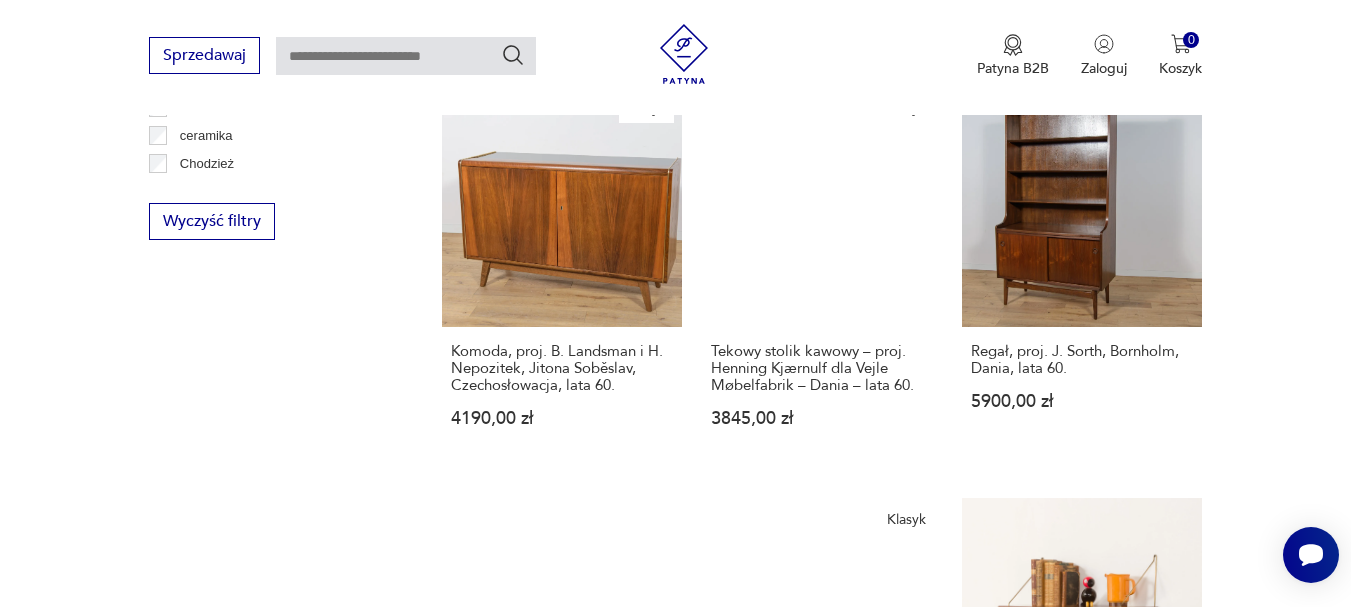 scroll, scrollTop: 1971, scrollLeft: 0, axis: vertical 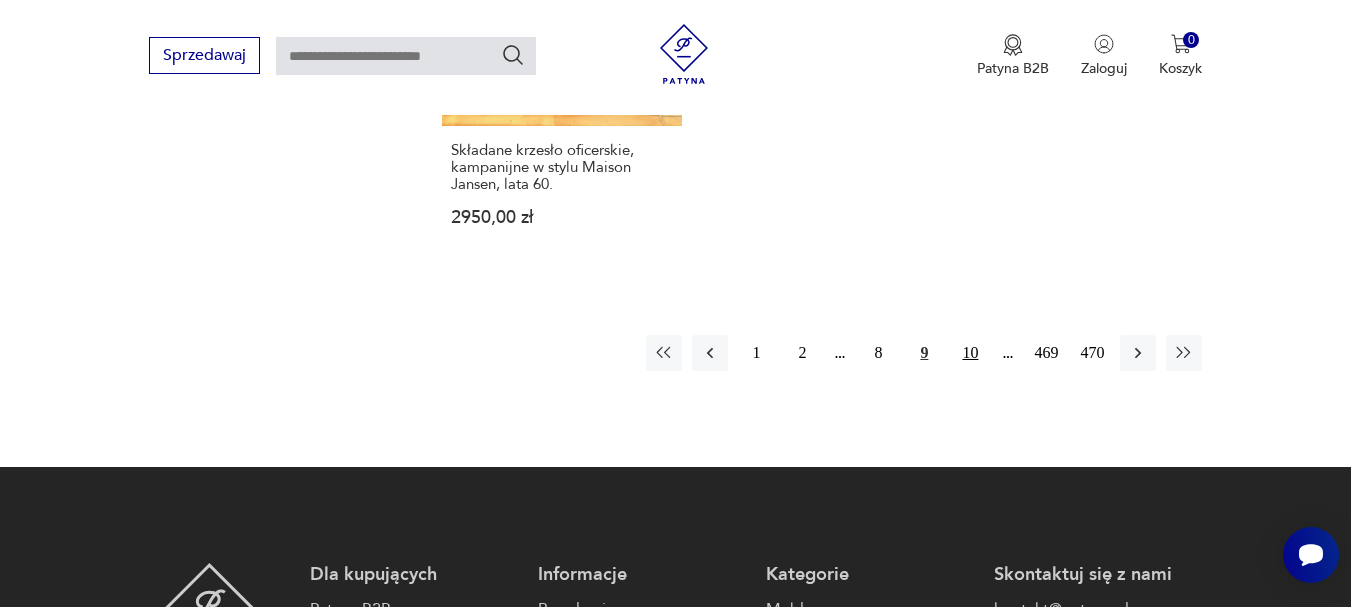 click on "10" at bounding box center [970, 353] 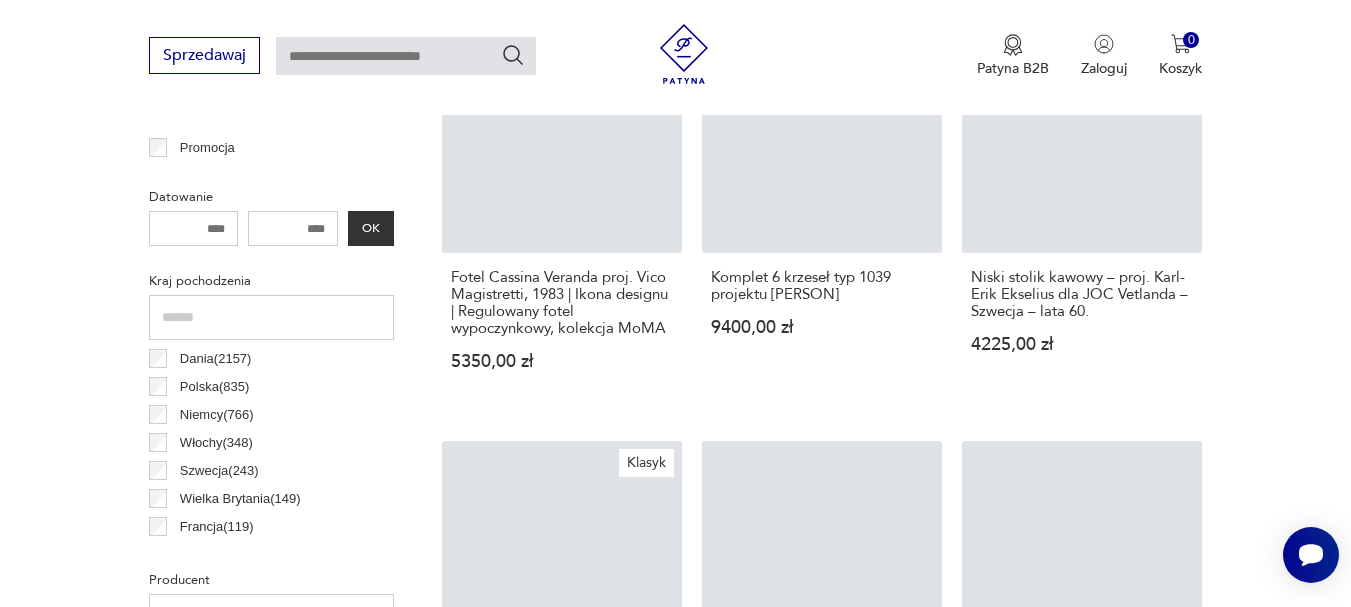 scroll, scrollTop: 531, scrollLeft: 0, axis: vertical 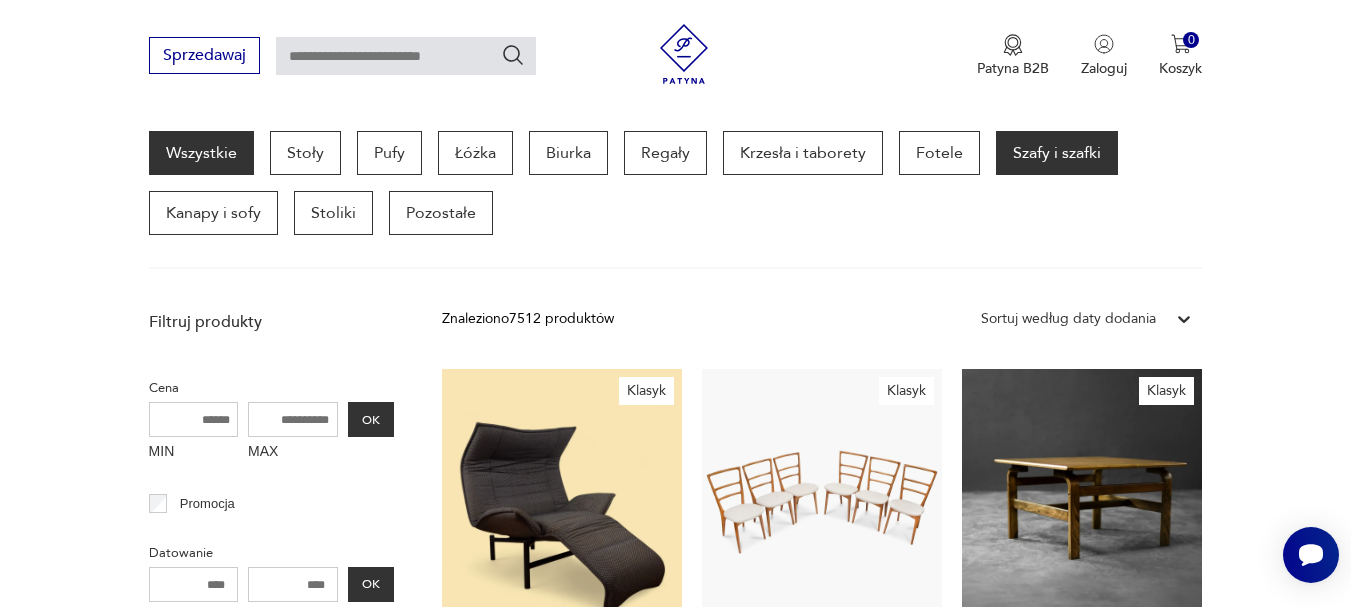 click on "Szafy i szafki" at bounding box center (1057, 153) 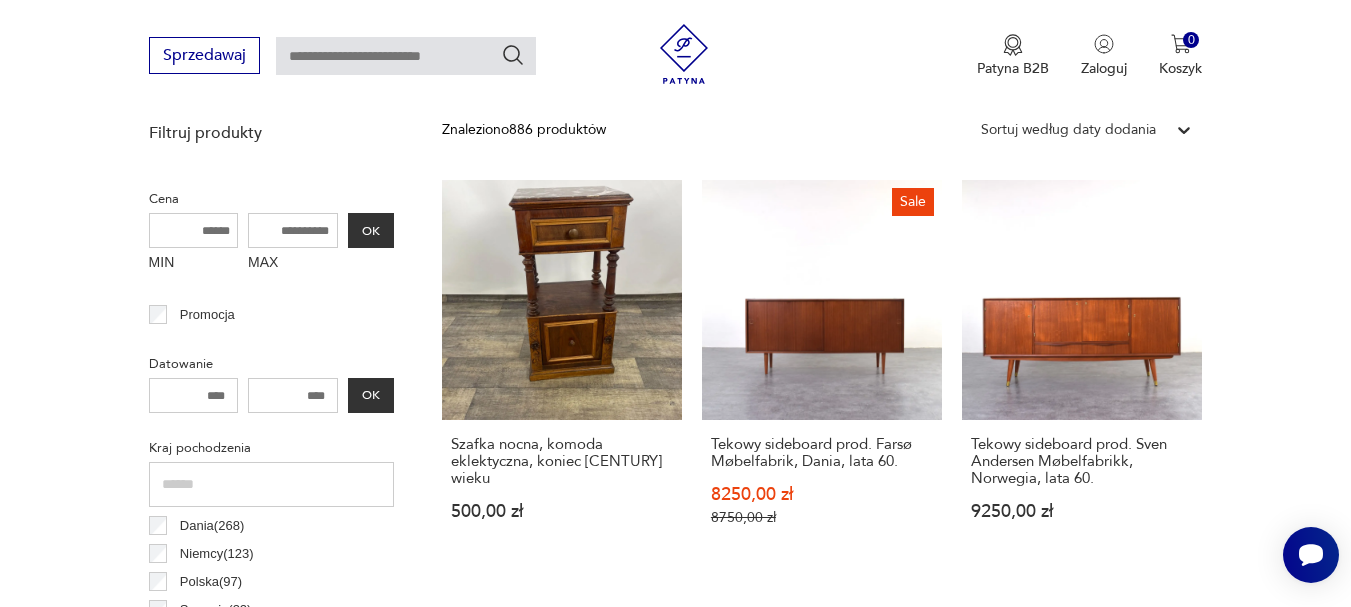 scroll, scrollTop: 744, scrollLeft: 0, axis: vertical 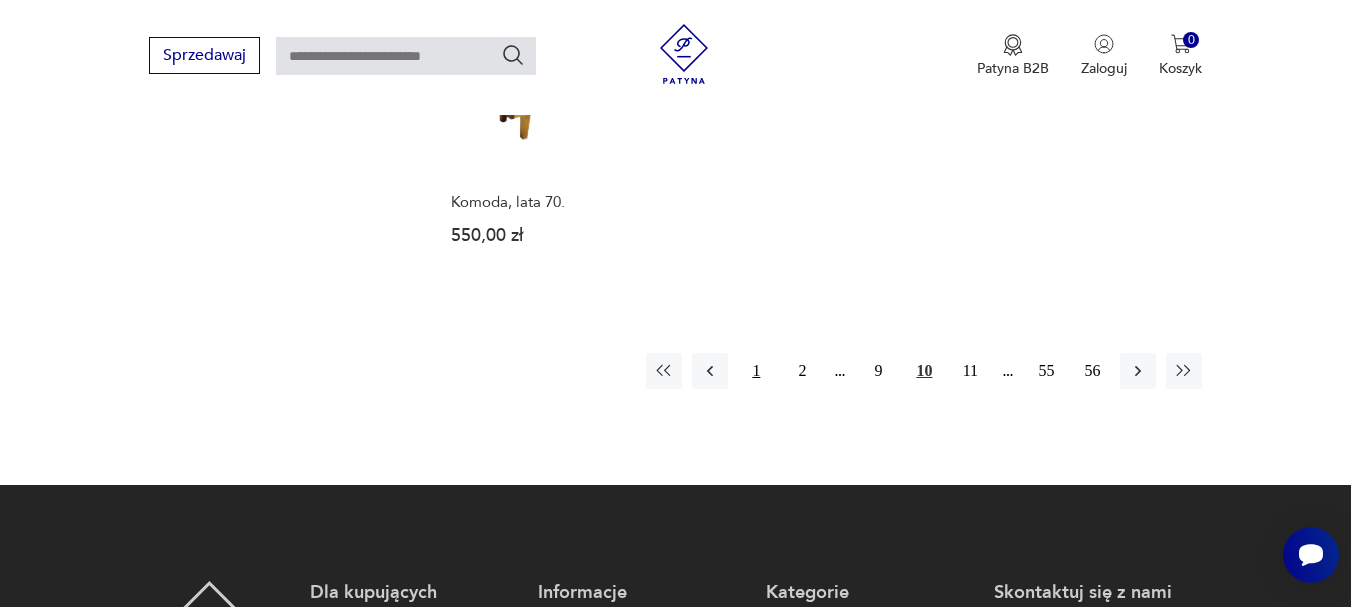 click on "1" at bounding box center (756, 371) 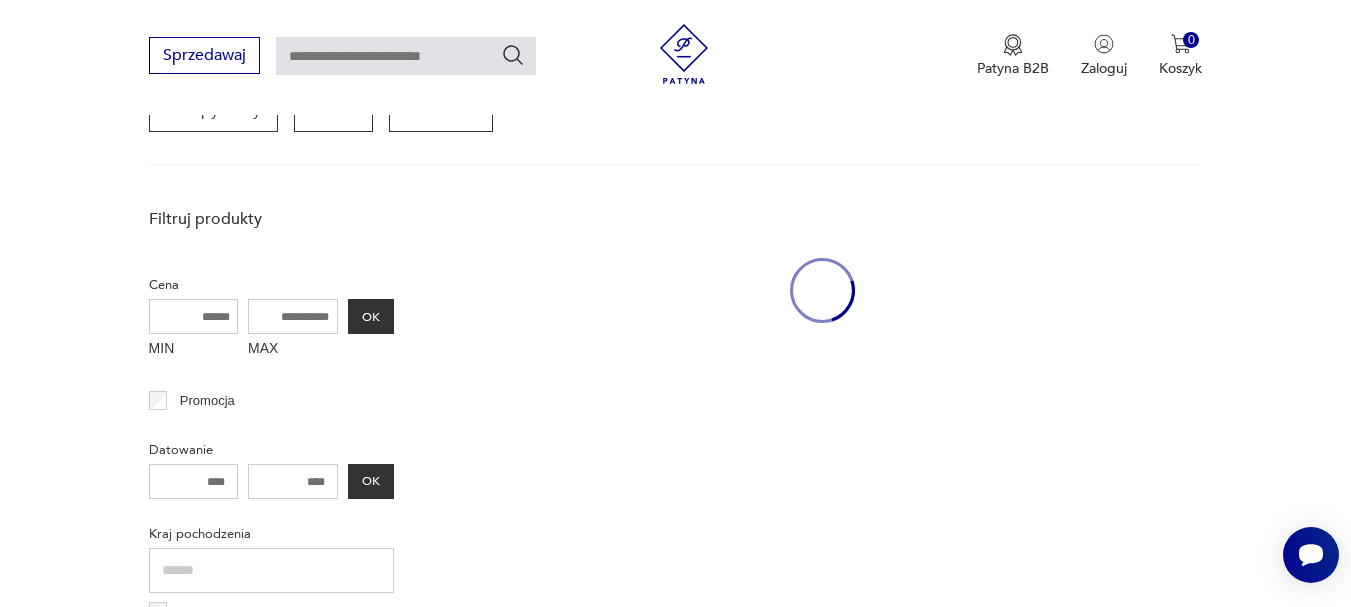 scroll, scrollTop: 531, scrollLeft: 0, axis: vertical 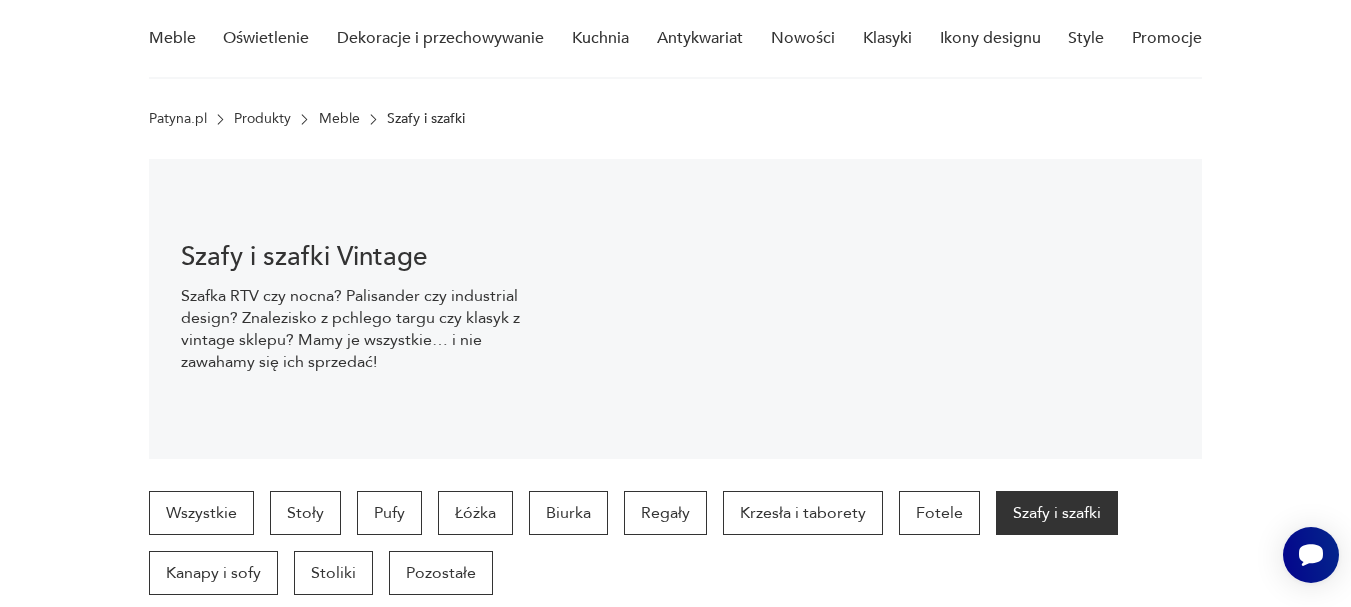 click on "Szafy i szafki" at bounding box center (1057, 513) 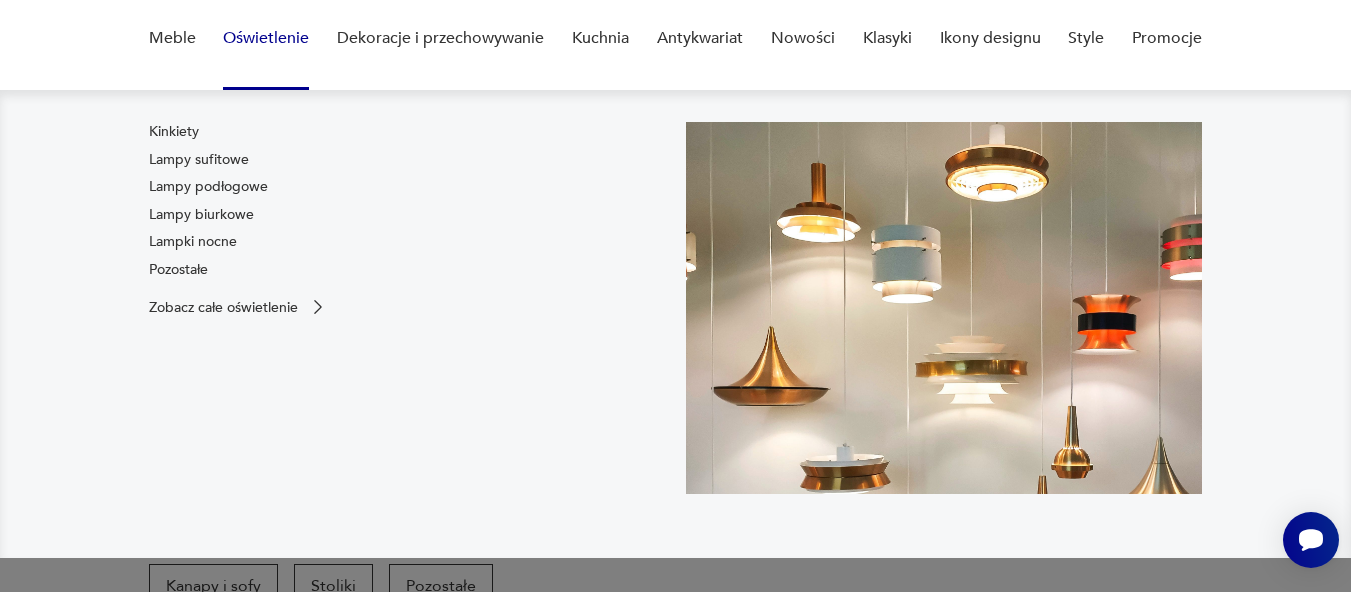click on "Oświetlenie" at bounding box center [266, 38] 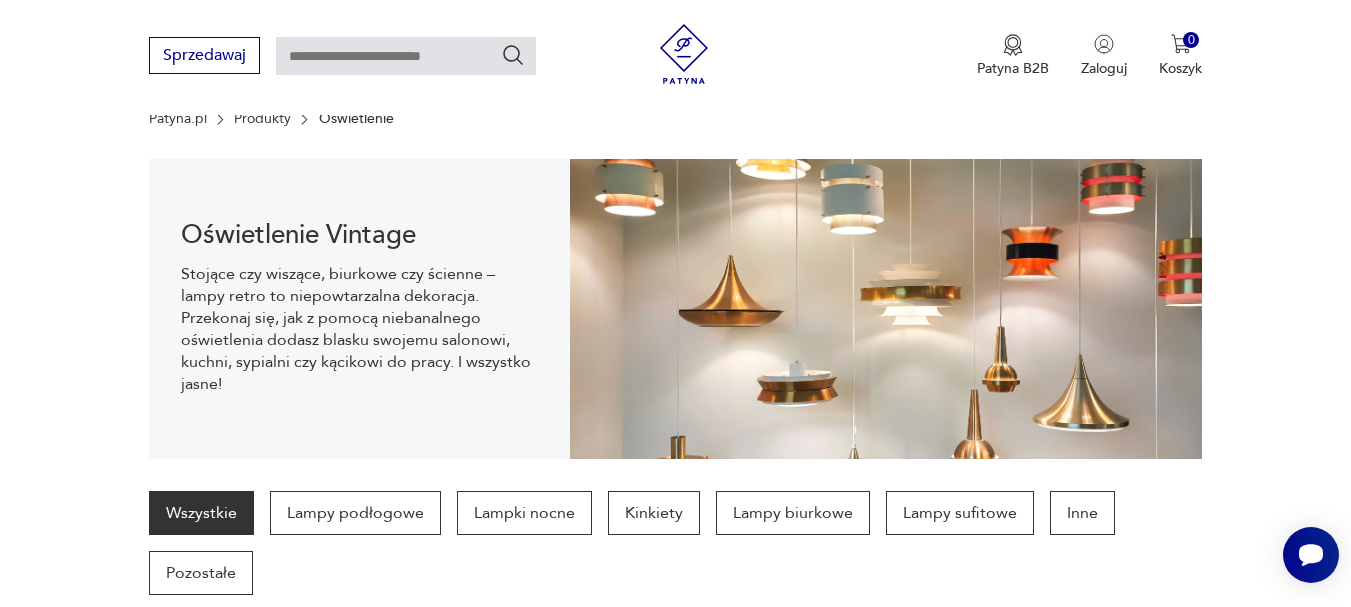 scroll, scrollTop: 199, scrollLeft: 0, axis: vertical 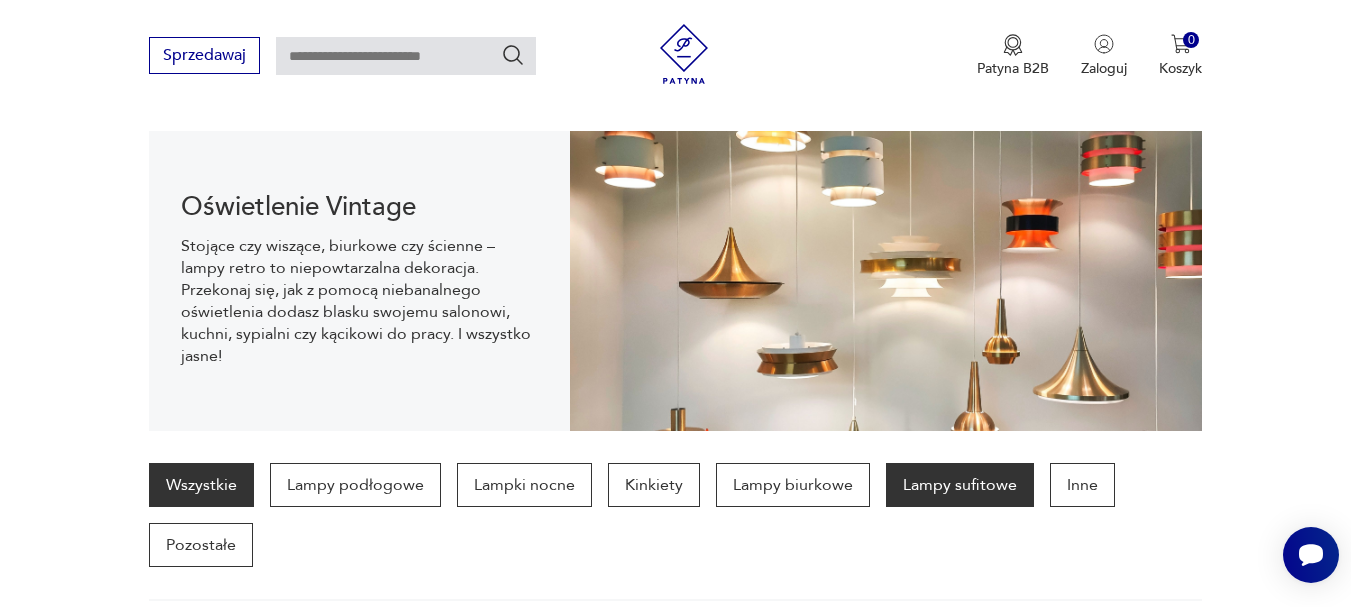 click on "Lampy sufitowe" at bounding box center (960, 485) 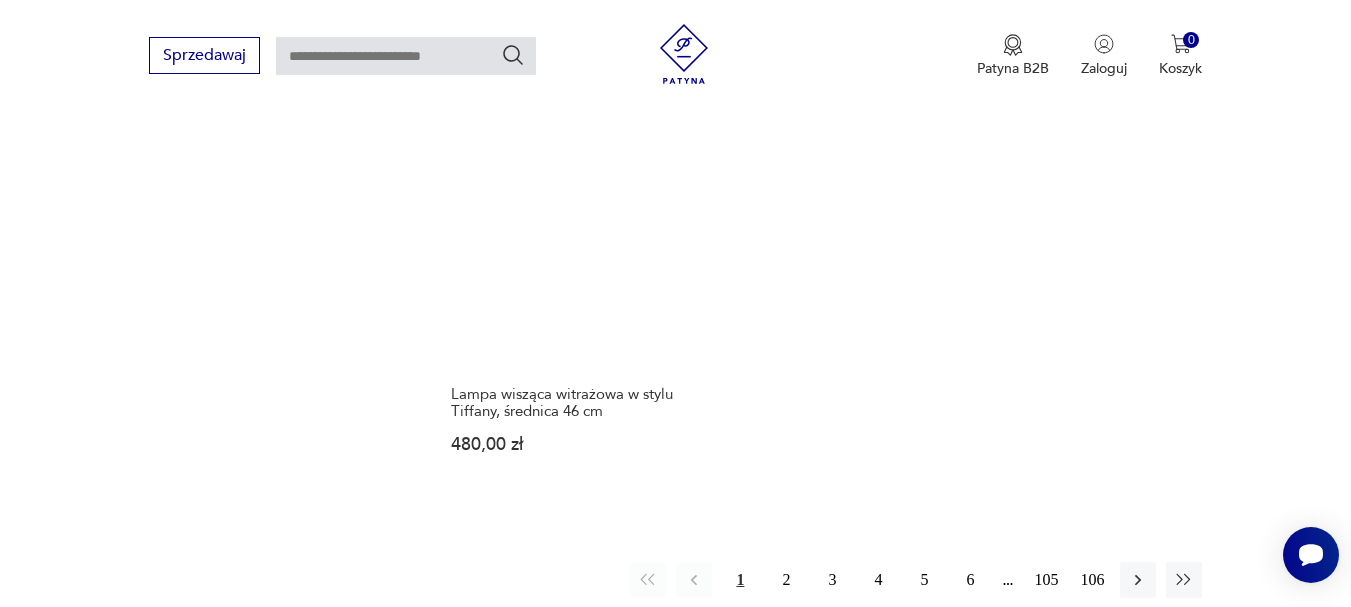 scroll, scrollTop: 2837, scrollLeft: 0, axis: vertical 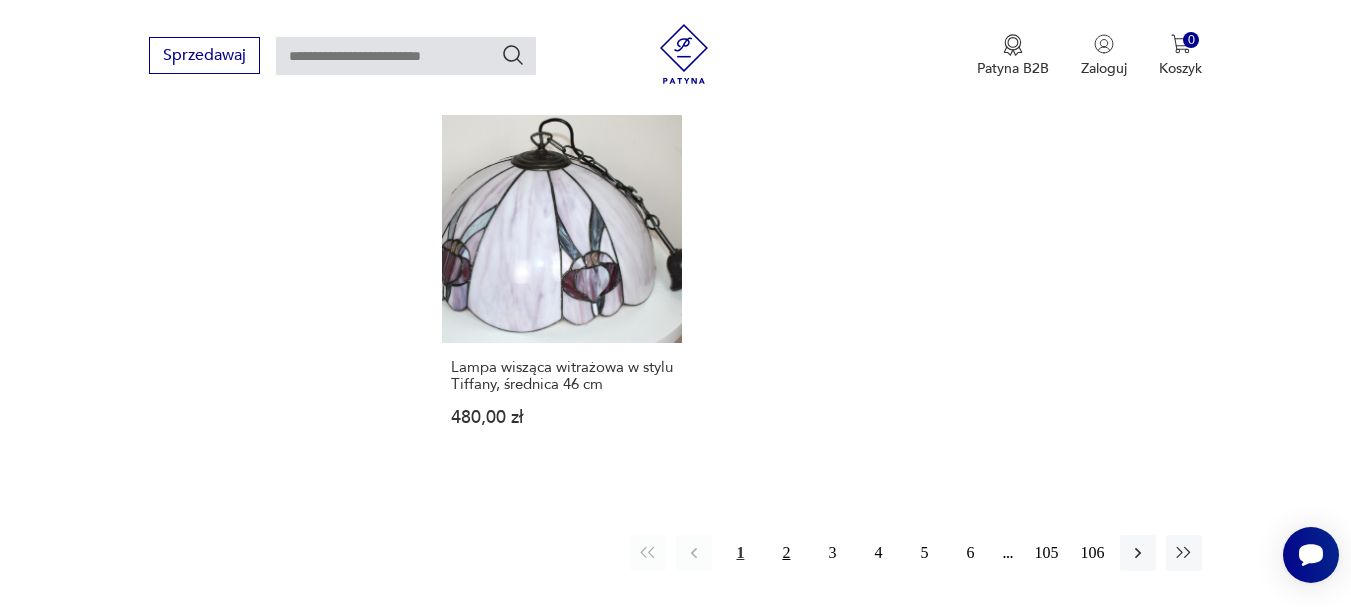 click on "2" at bounding box center [786, 553] 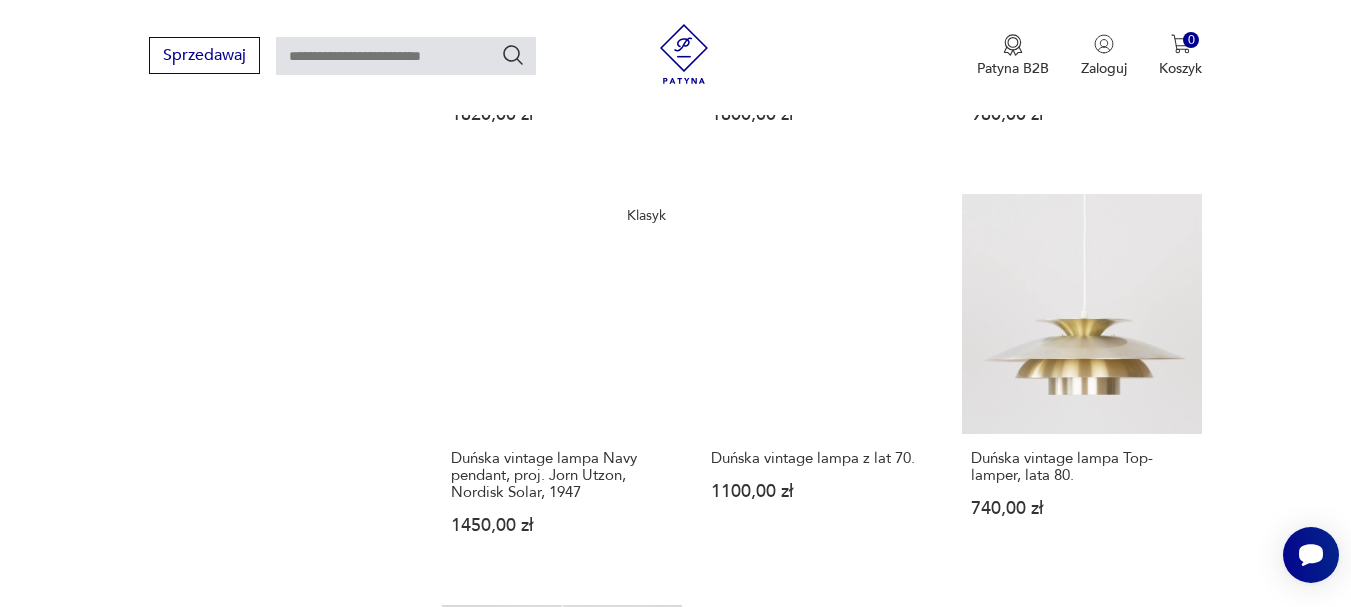 scroll, scrollTop: 2344, scrollLeft: 0, axis: vertical 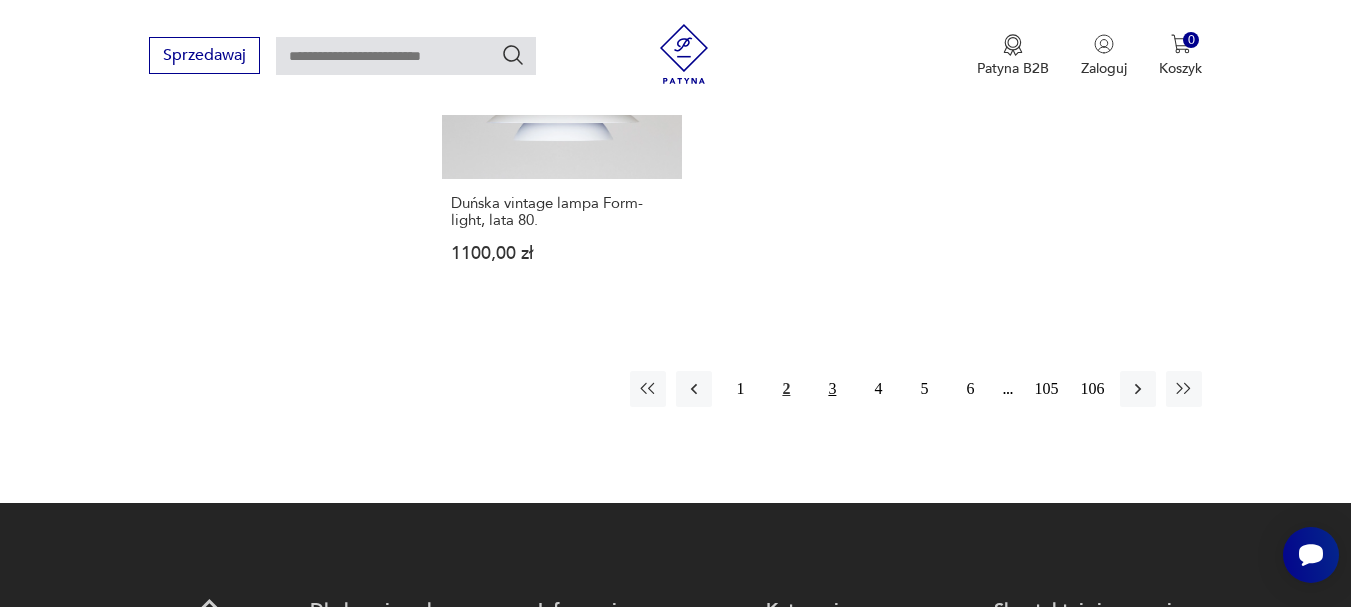 click on "3" at bounding box center [832, 389] 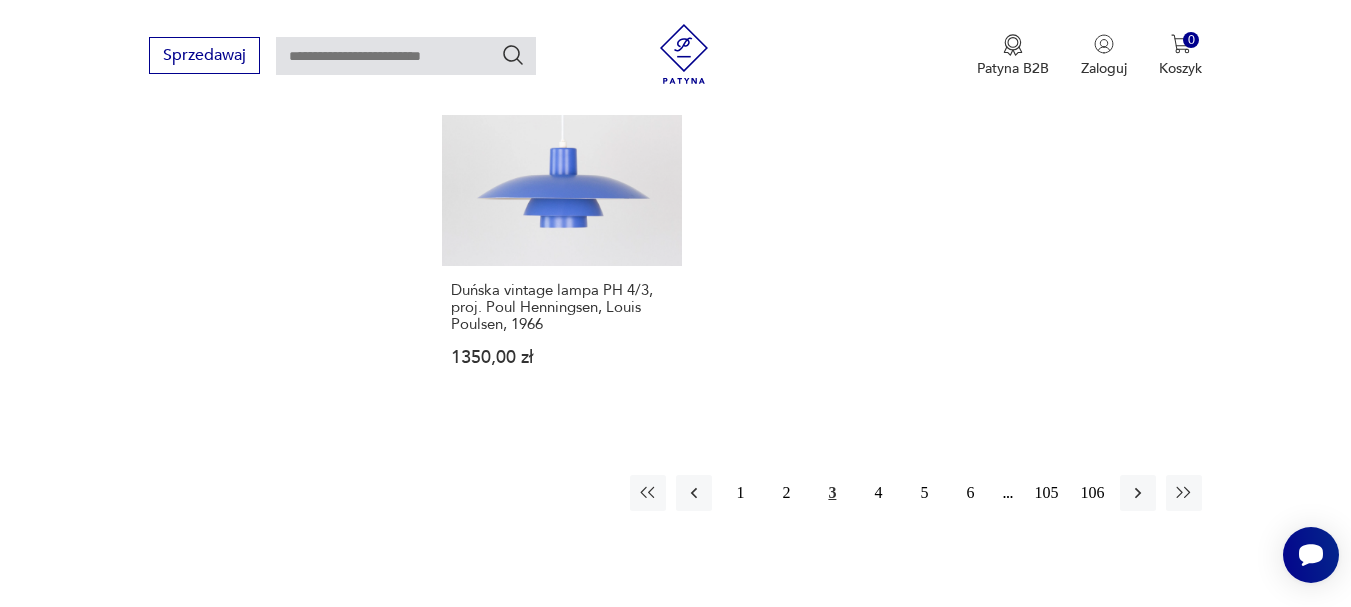 scroll, scrollTop: 2922, scrollLeft: 0, axis: vertical 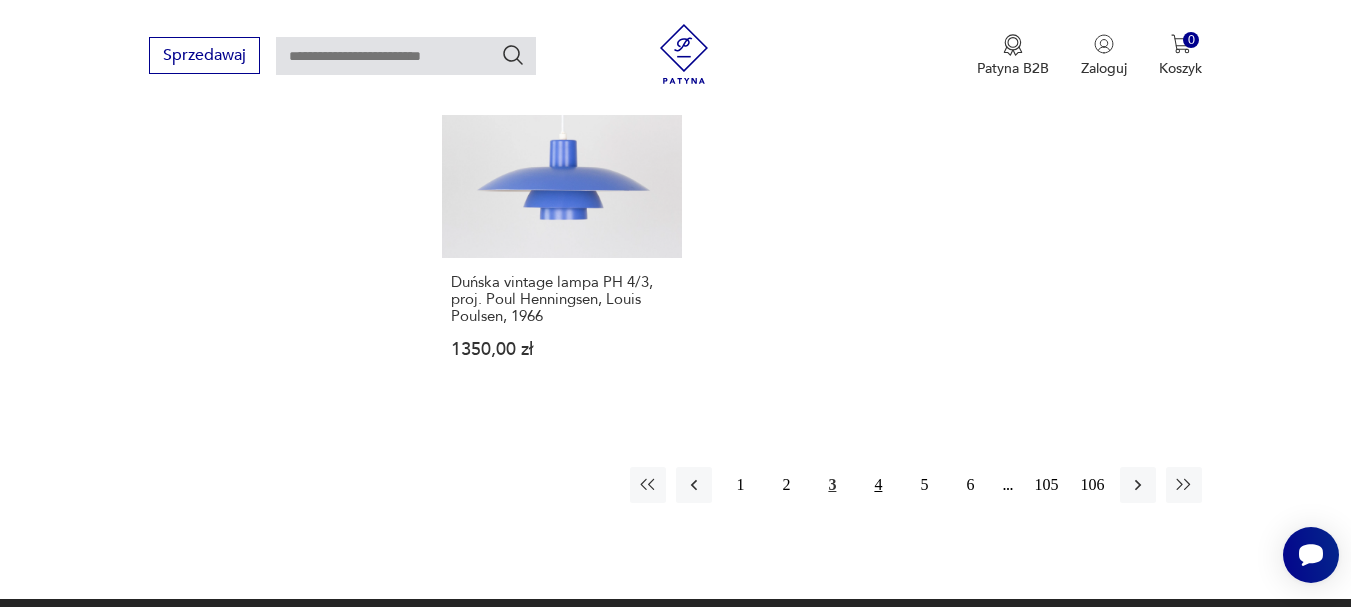 click on "4" at bounding box center [878, 485] 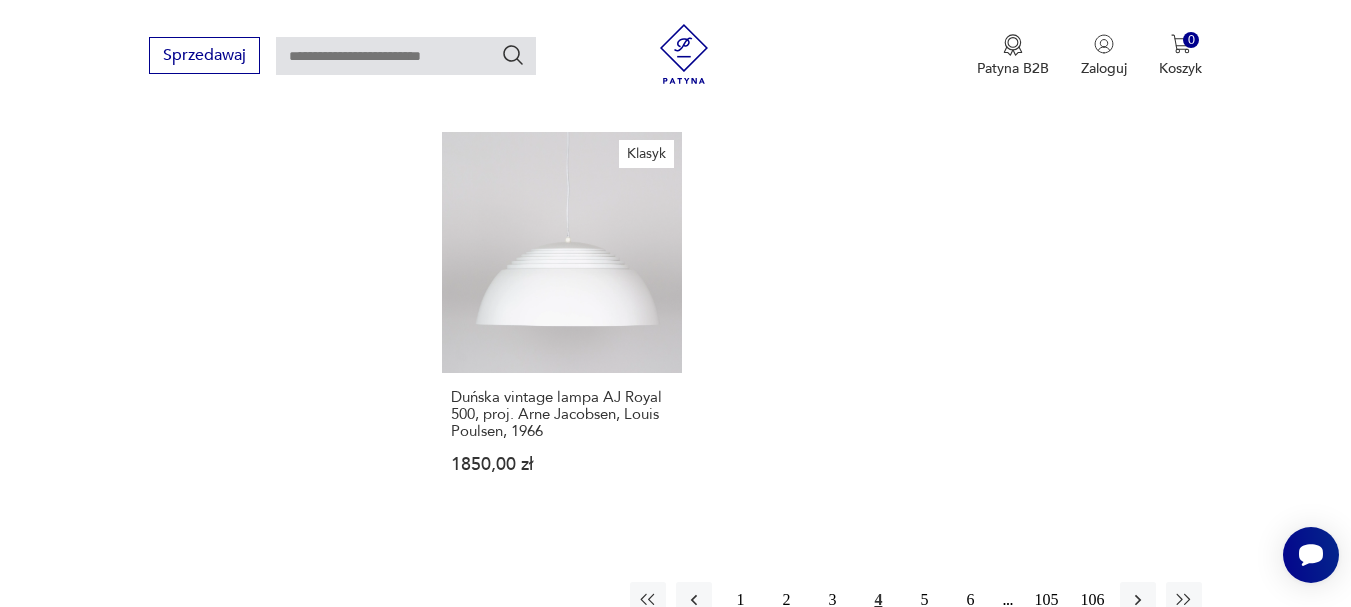 scroll, scrollTop: 2971, scrollLeft: 0, axis: vertical 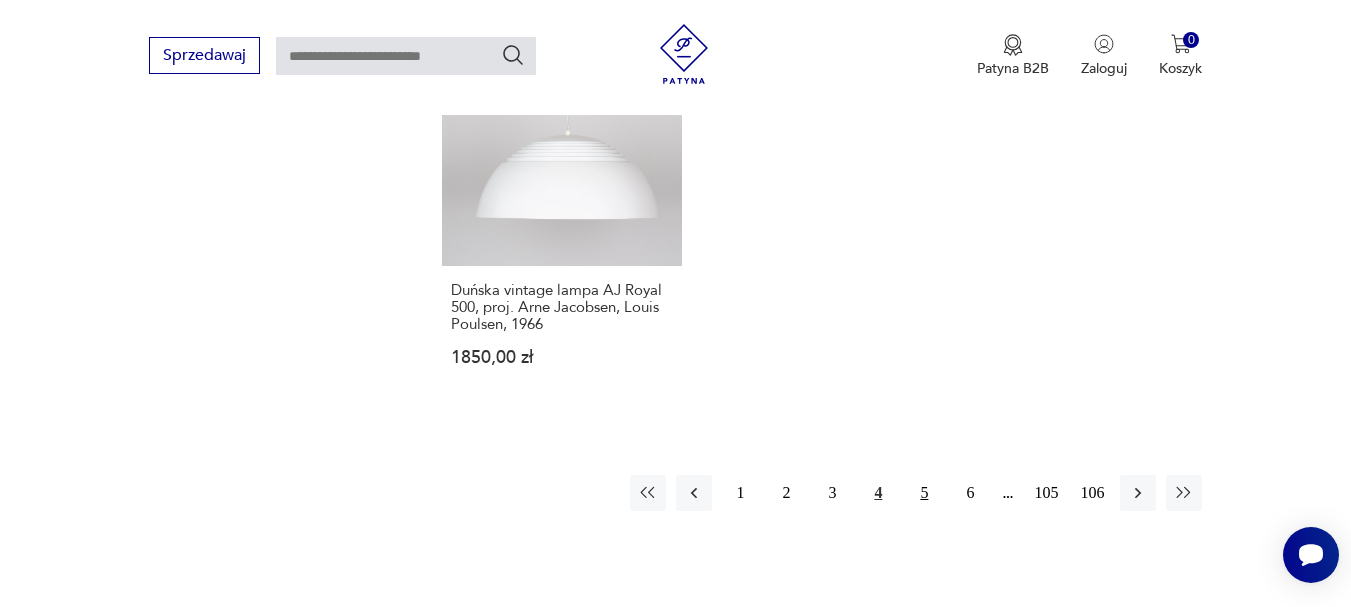 click on "5" at bounding box center [924, 493] 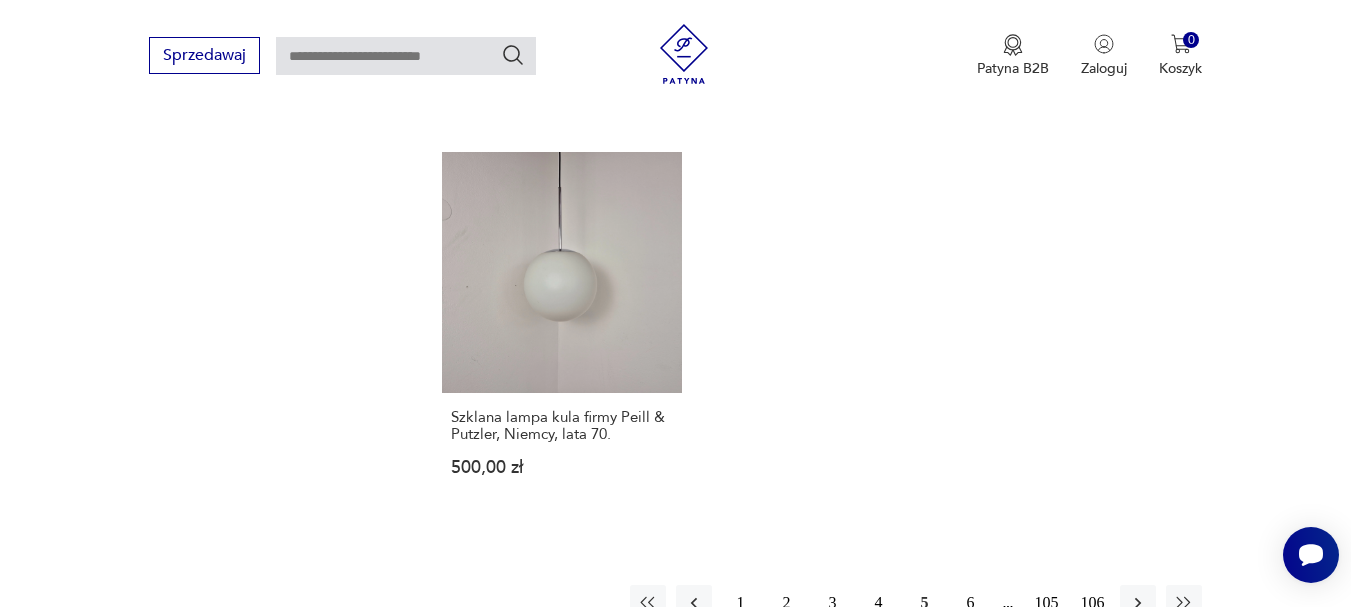 scroll, scrollTop: 2837, scrollLeft: 0, axis: vertical 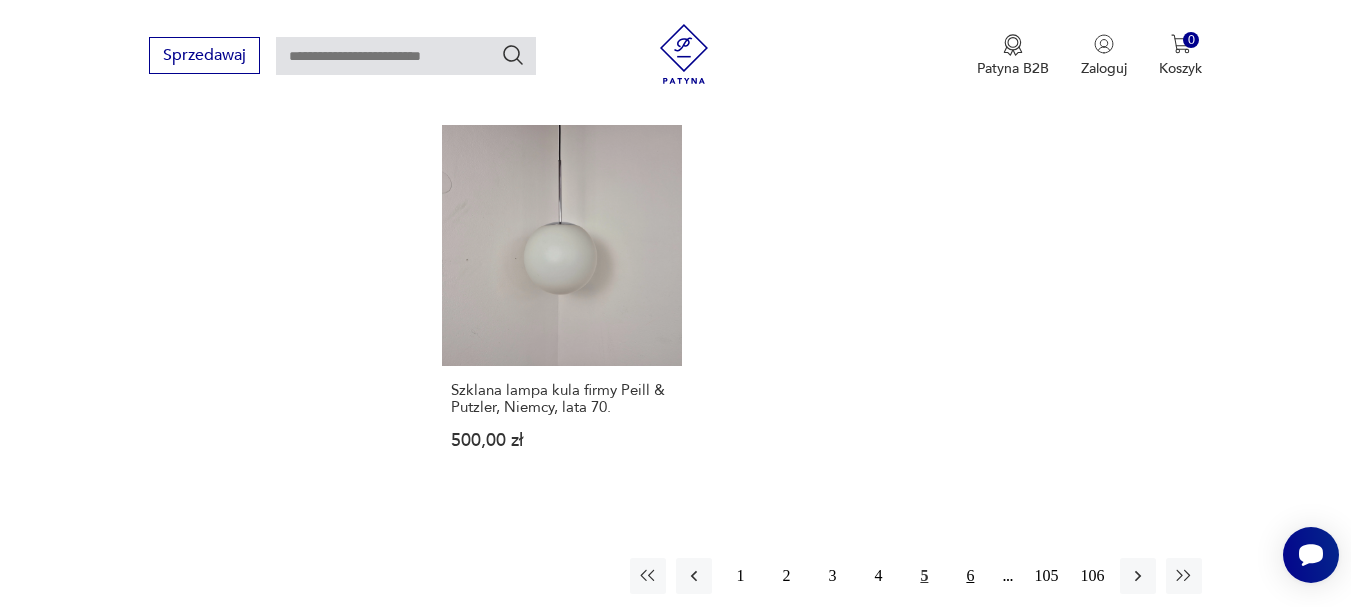 click on "6" at bounding box center [970, 576] 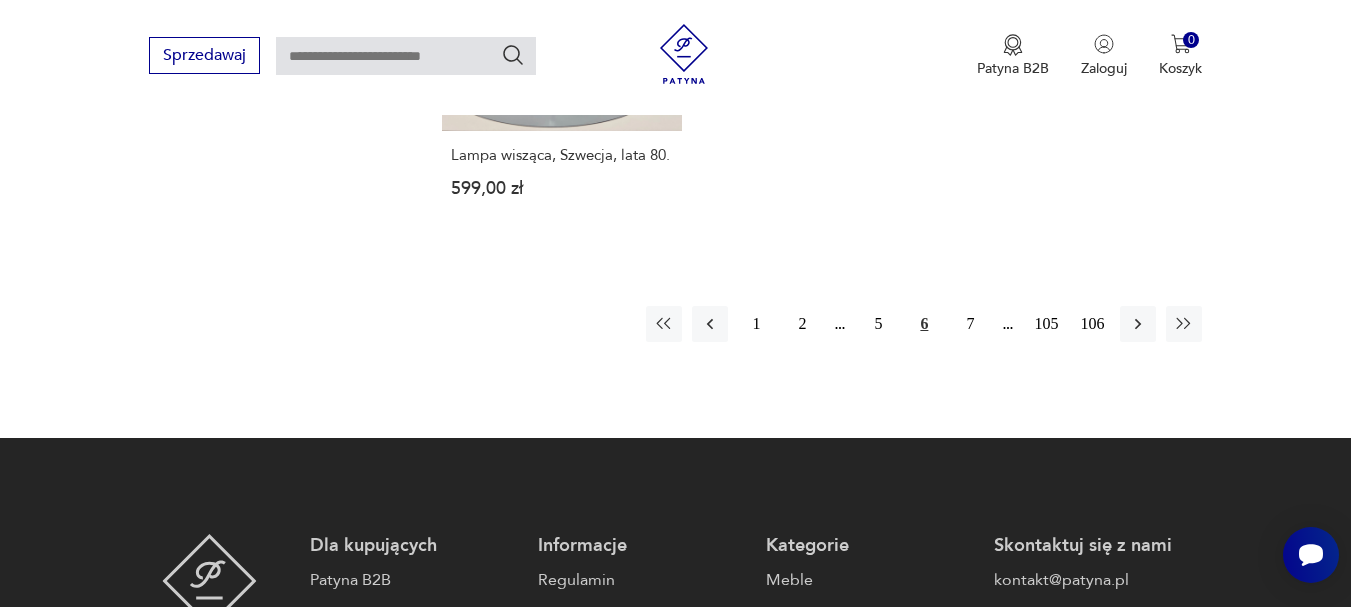scroll, scrollTop: 3037, scrollLeft: 0, axis: vertical 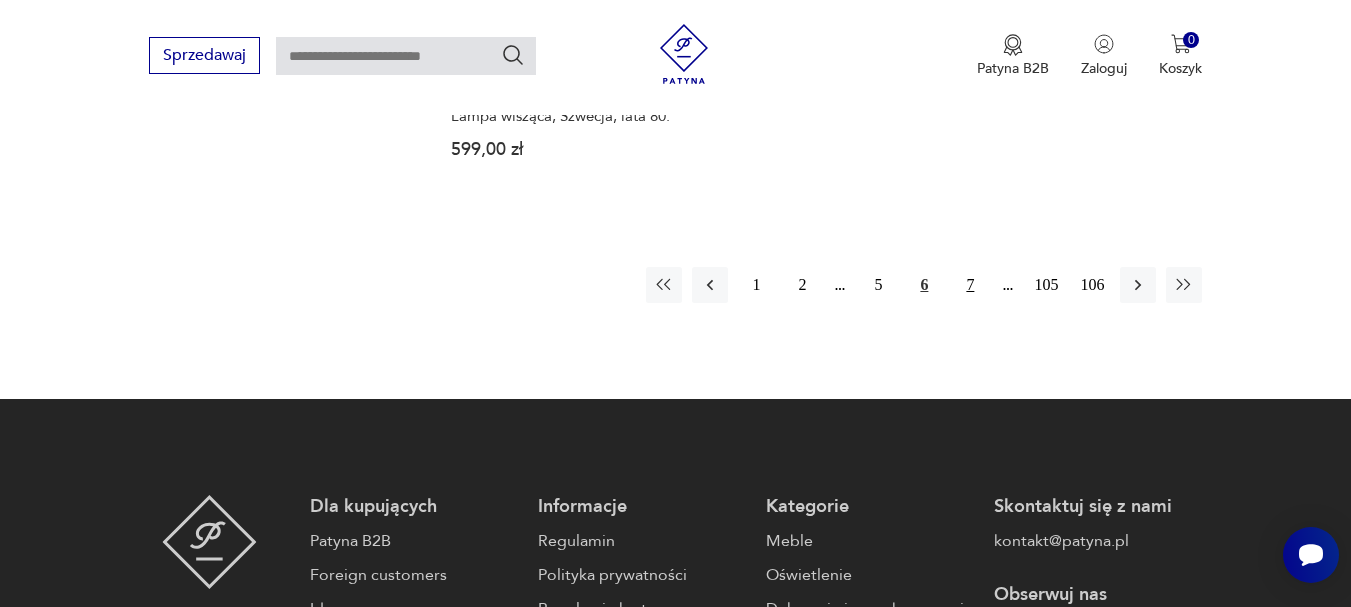 click on "7" at bounding box center (970, 285) 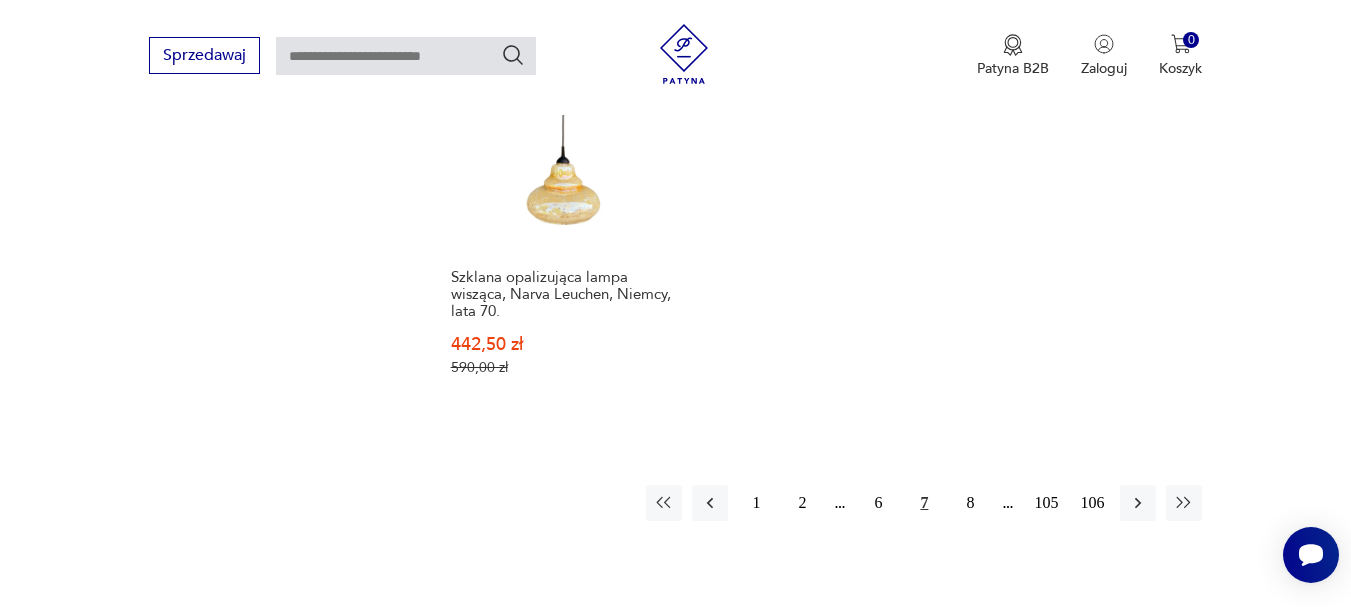 scroll, scrollTop: 2997, scrollLeft: 0, axis: vertical 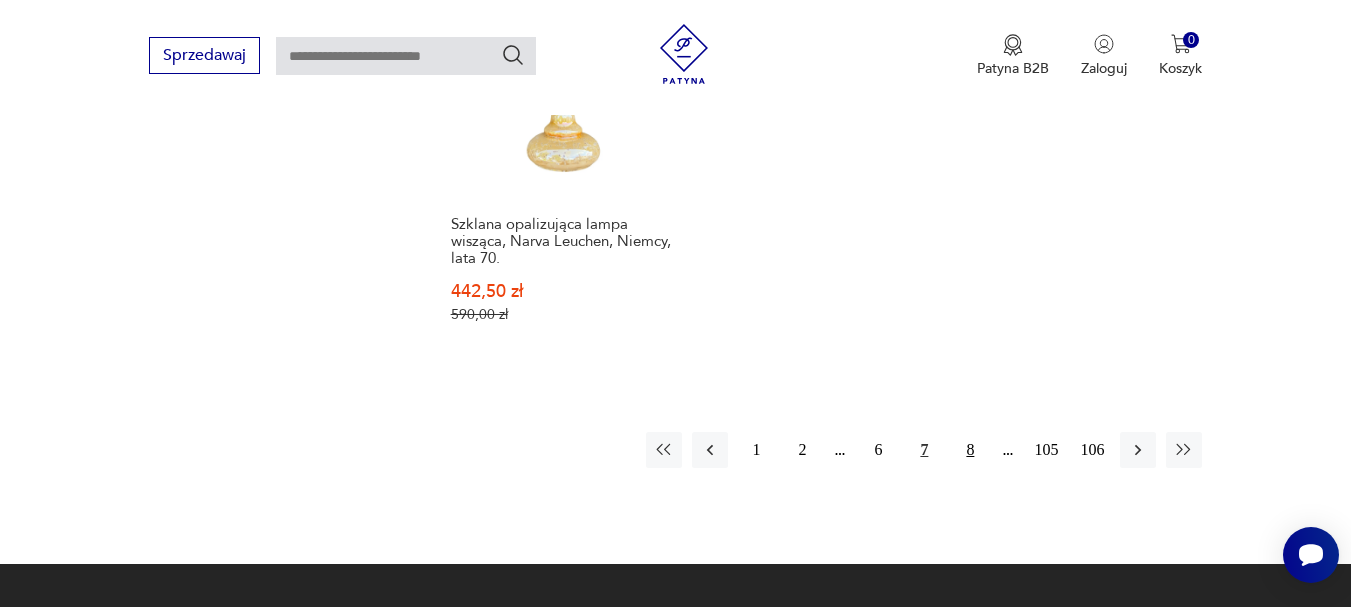 click on "8" at bounding box center [970, 450] 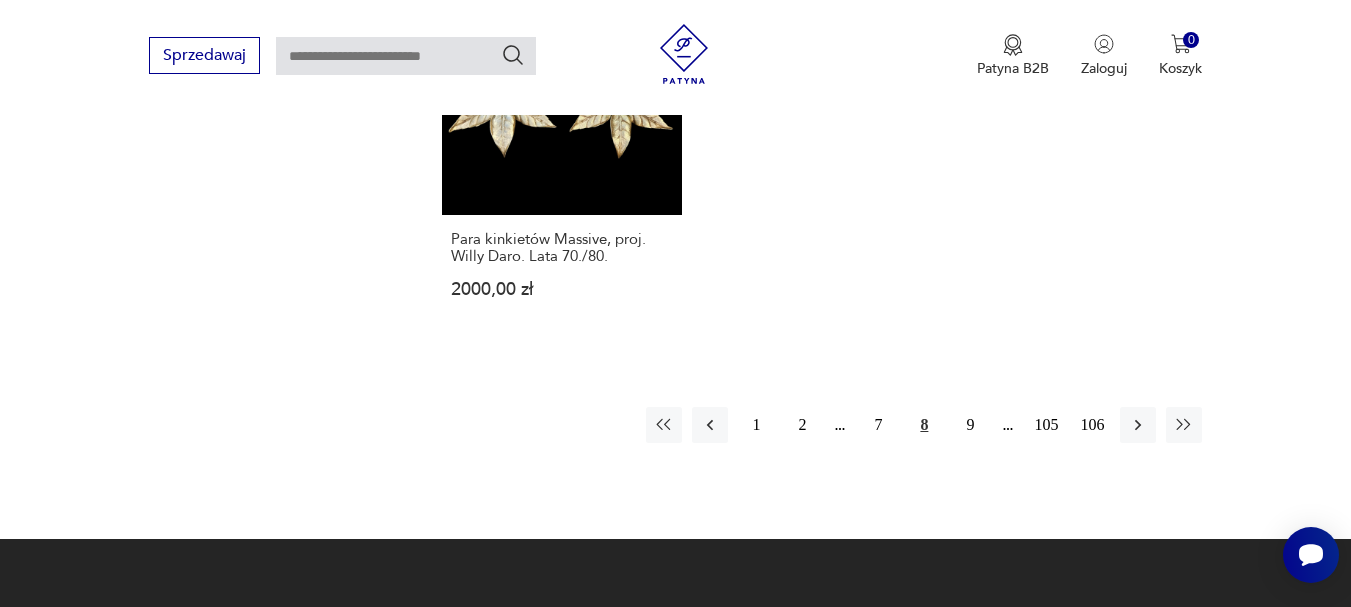 scroll, scrollTop: 3051, scrollLeft: 0, axis: vertical 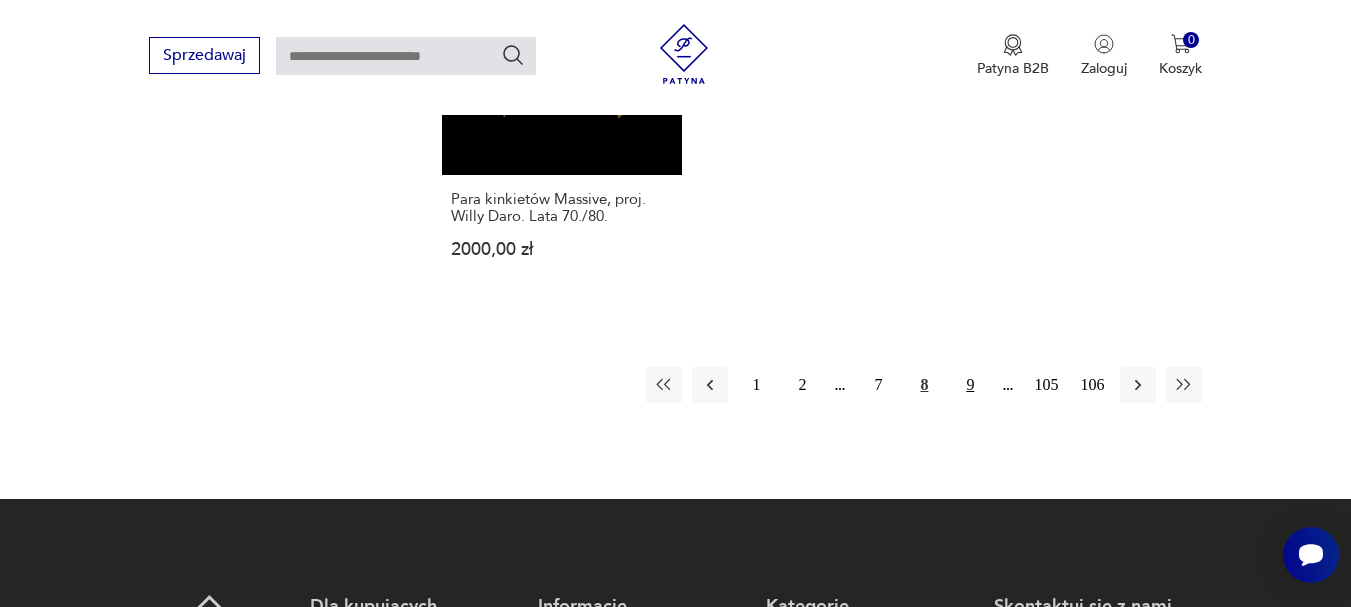 click on "9" at bounding box center [970, 385] 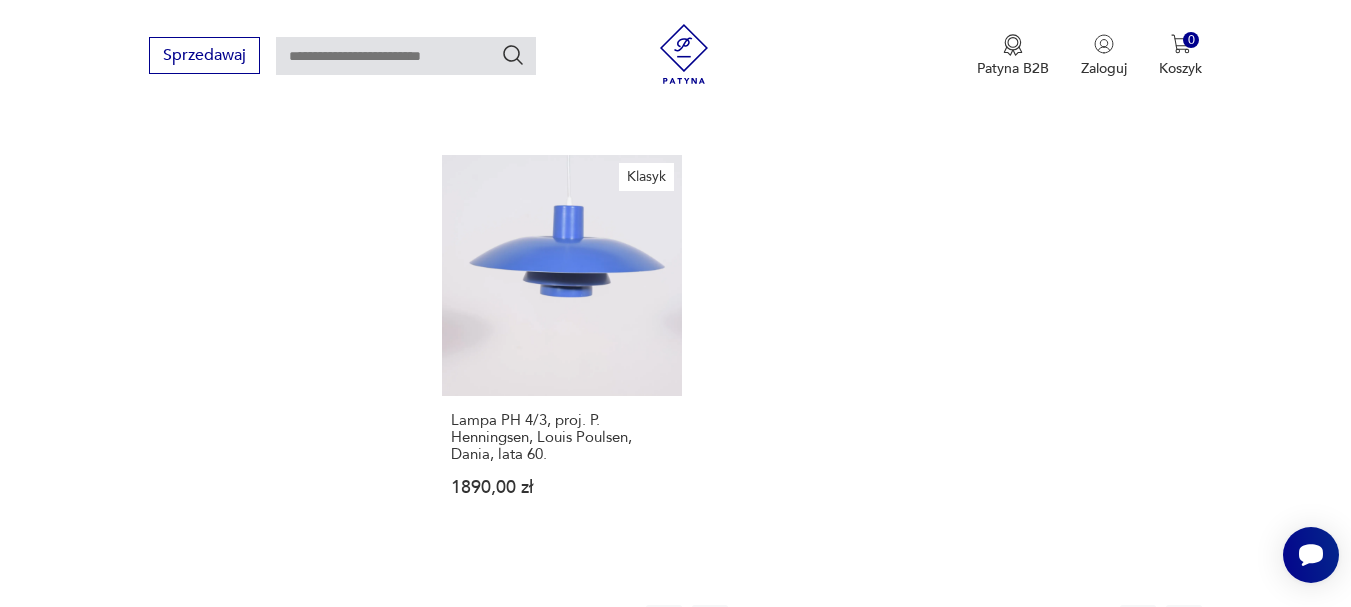 scroll, scrollTop: 2864, scrollLeft: 0, axis: vertical 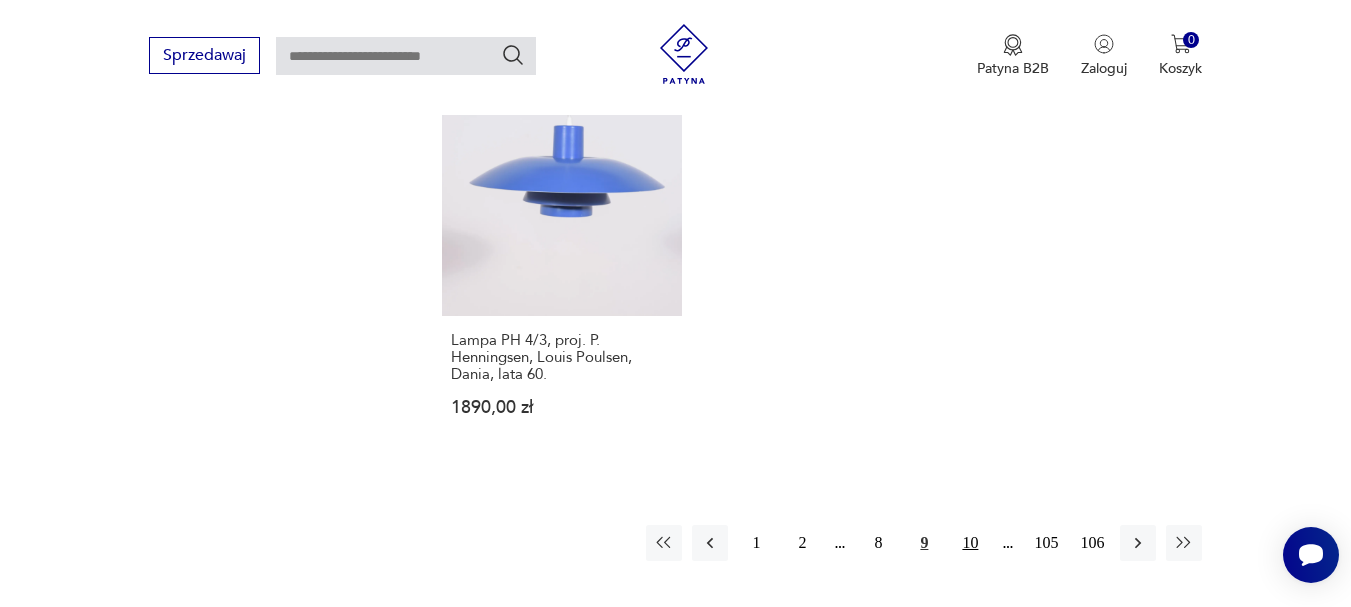 click on "10" at bounding box center [970, 543] 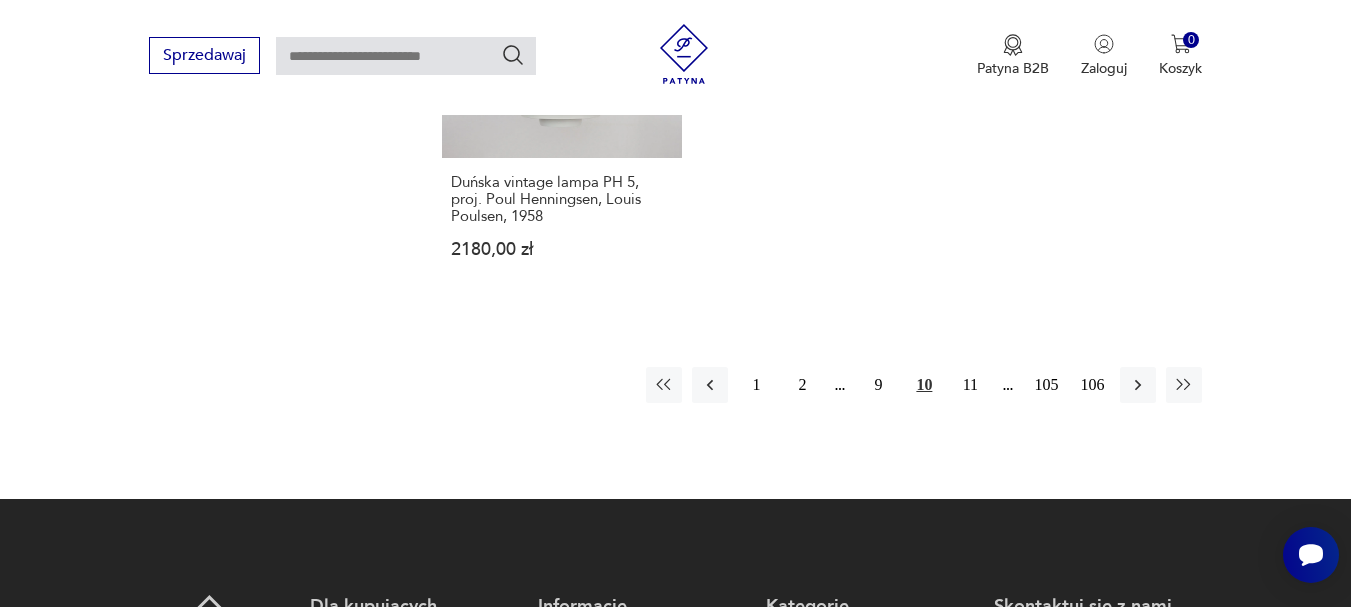 scroll, scrollTop: 3064, scrollLeft: 0, axis: vertical 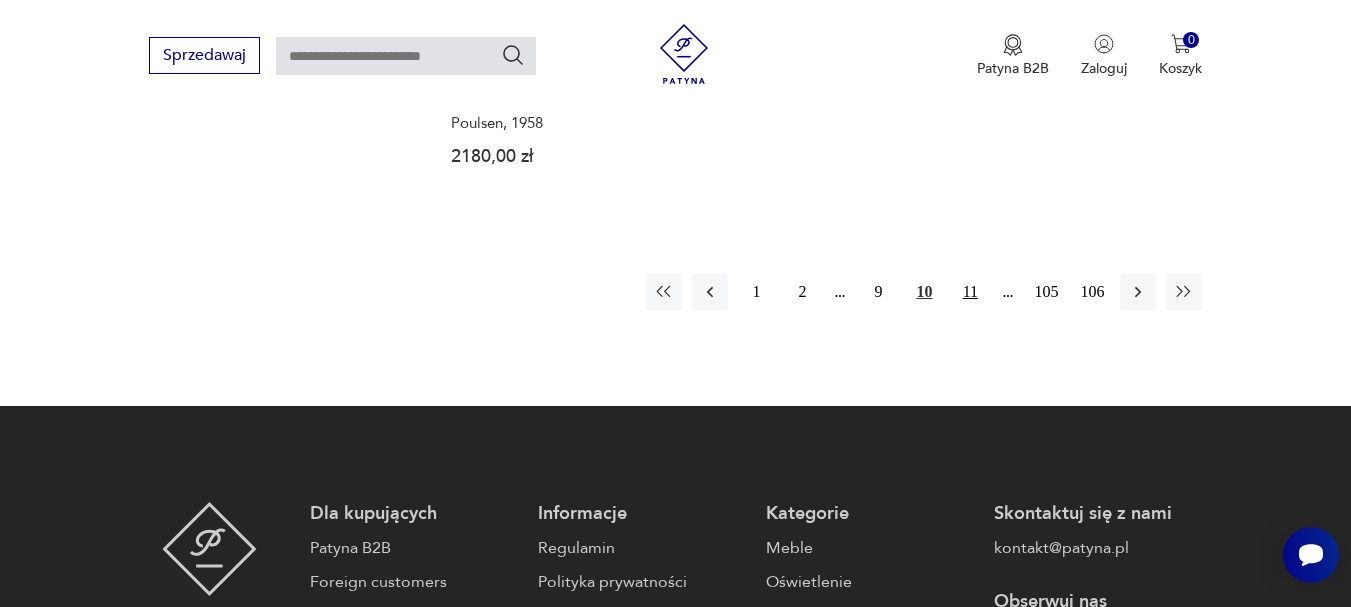 click on "11" at bounding box center [970, 292] 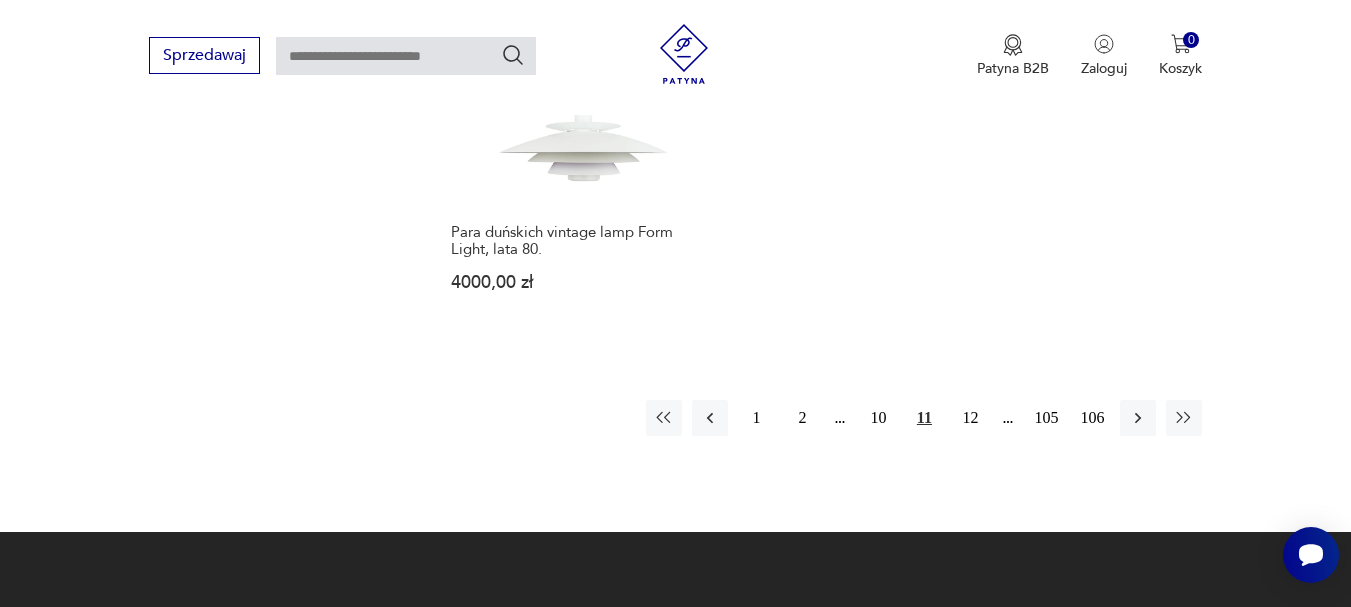 scroll, scrollTop: 3024, scrollLeft: 0, axis: vertical 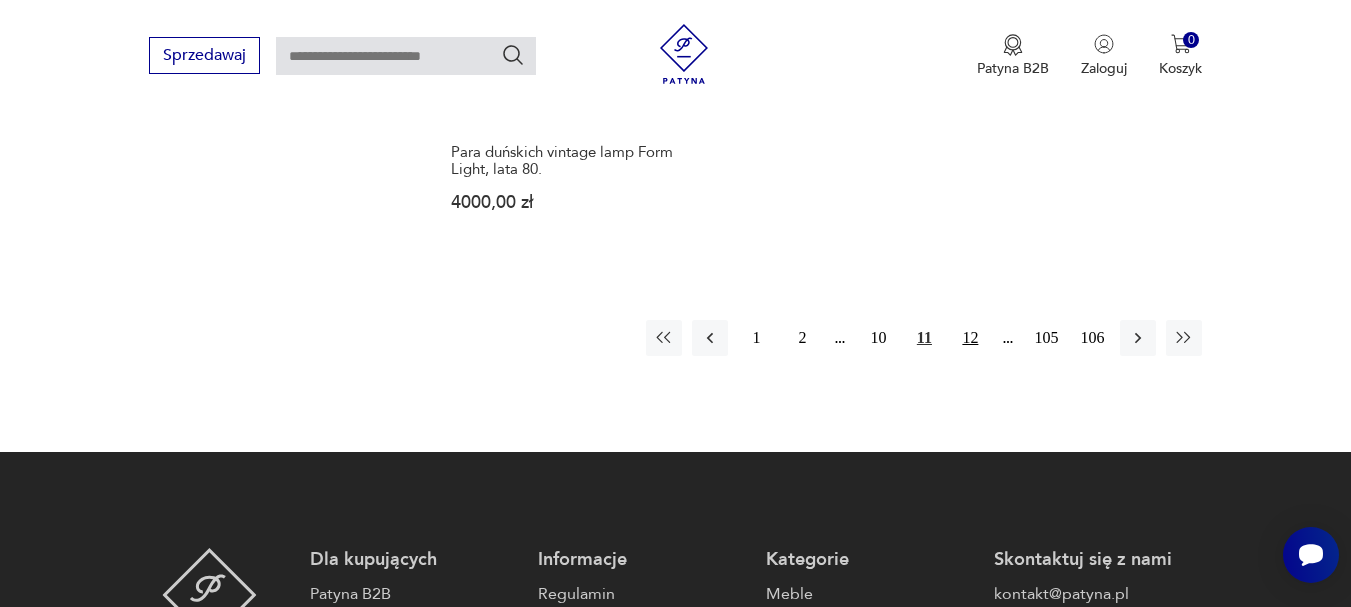 click on "12" at bounding box center [970, 338] 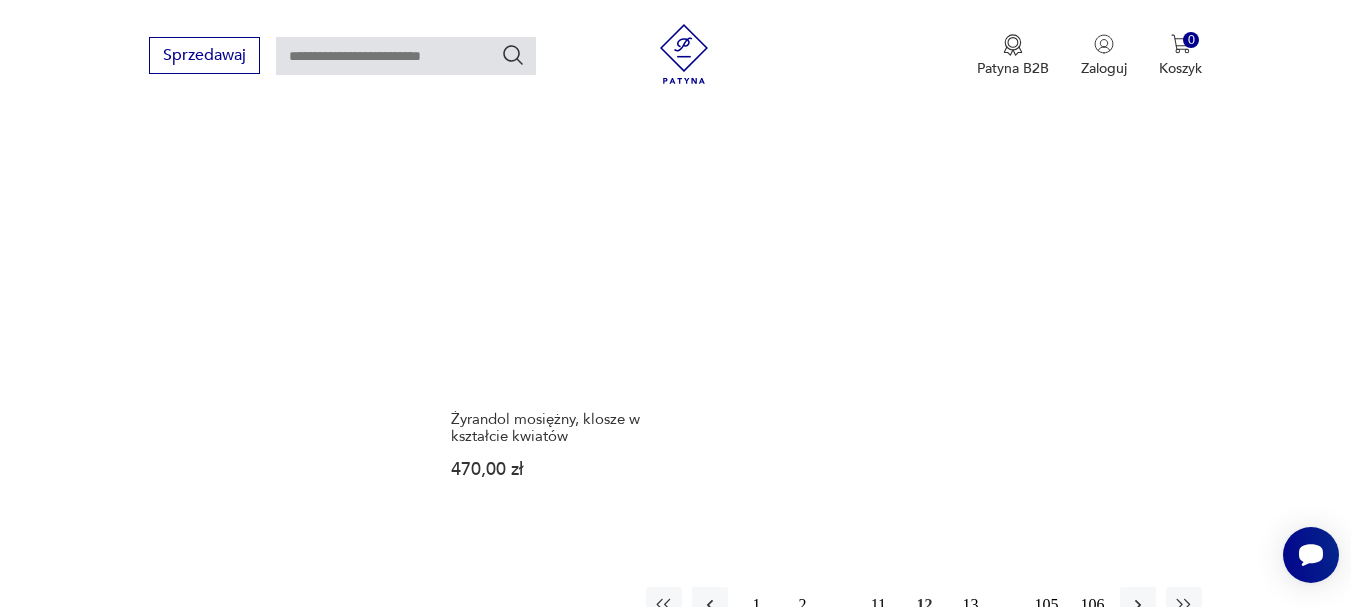 scroll, scrollTop: 2784, scrollLeft: 0, axis: vertical 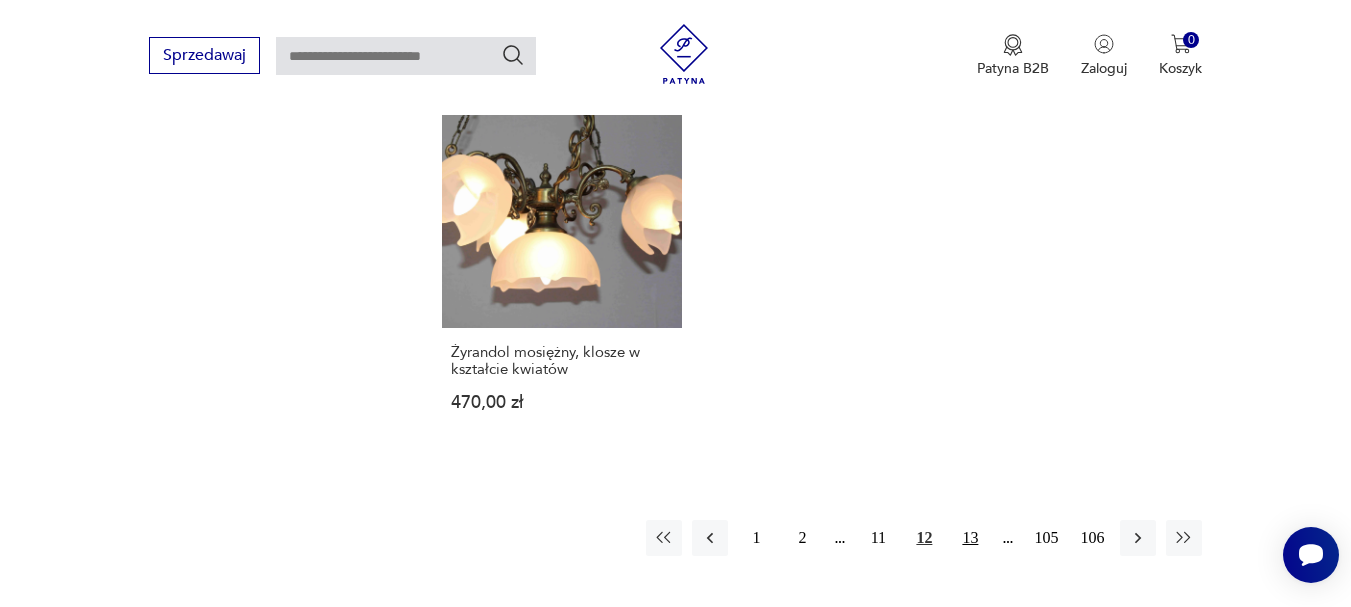 click on "13" at bounding box center (970, 538) 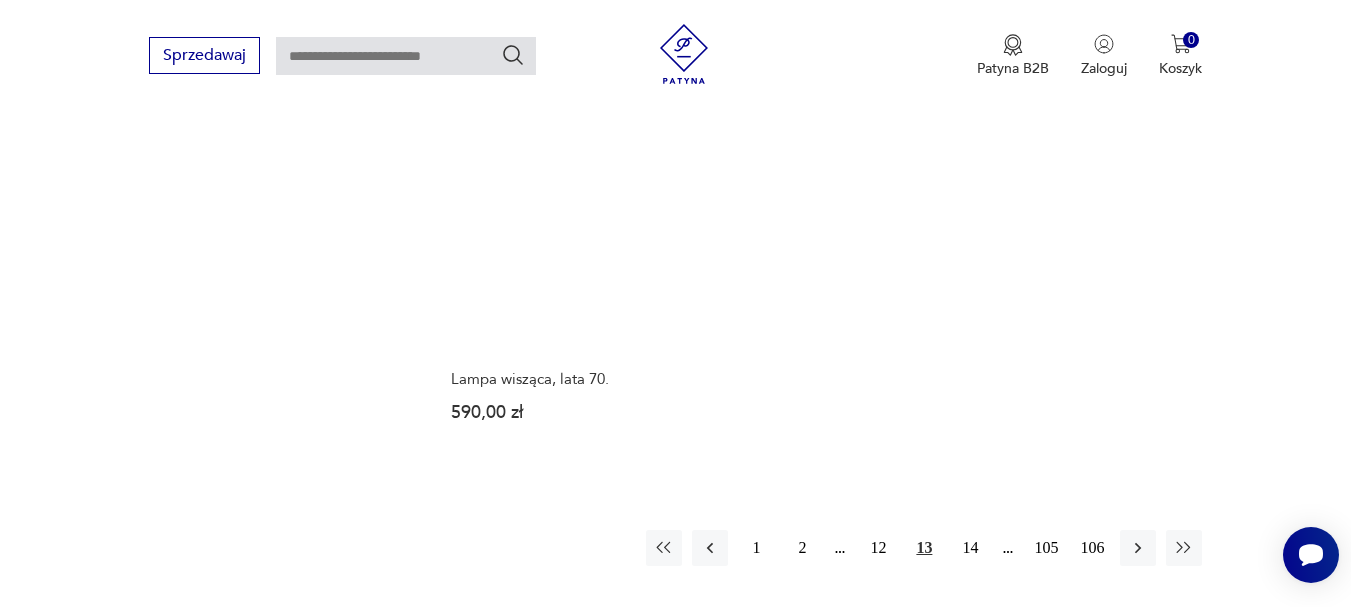 scroll, scrollTop: 2840, scrollLeft: 0, axis: vertical 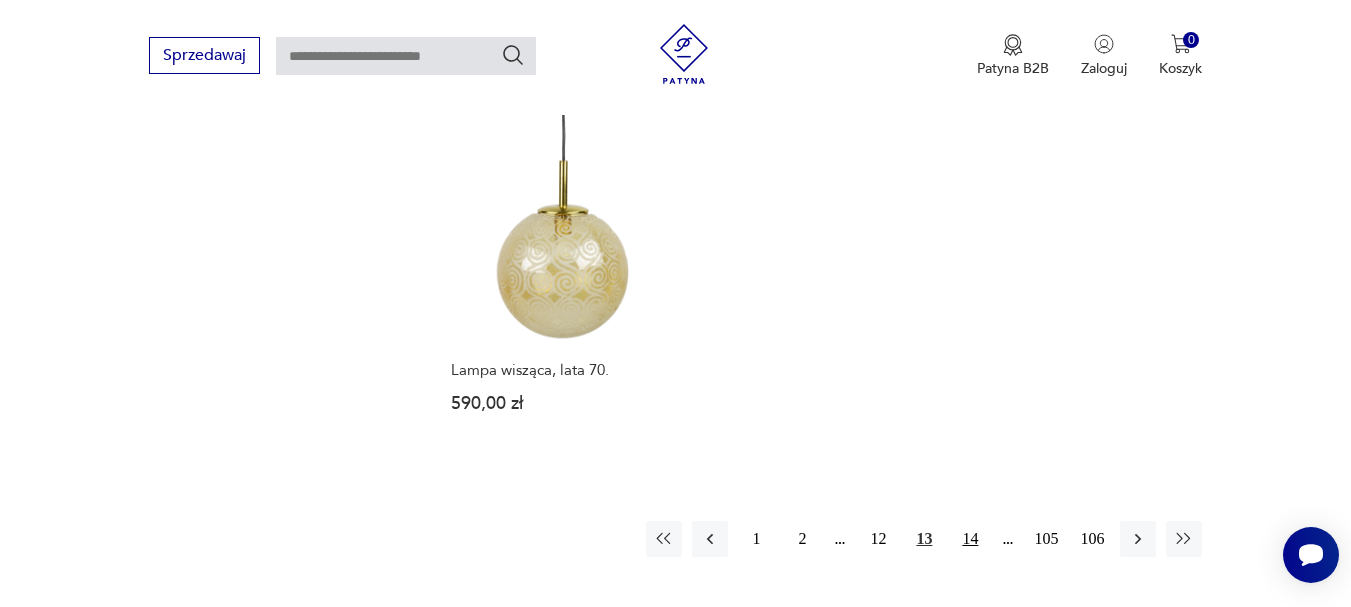 click on "14" at bounding box center (970, 539) 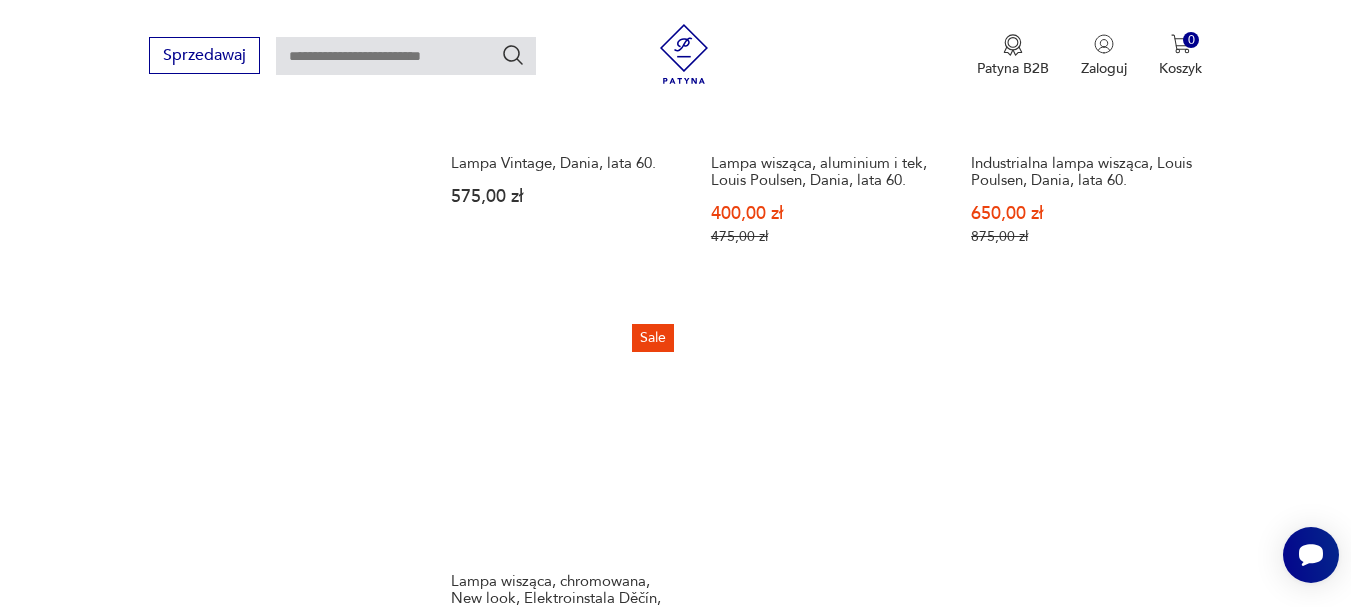 scroll, scrollTop: 2917, scrollLeft: 0, axis: vertical 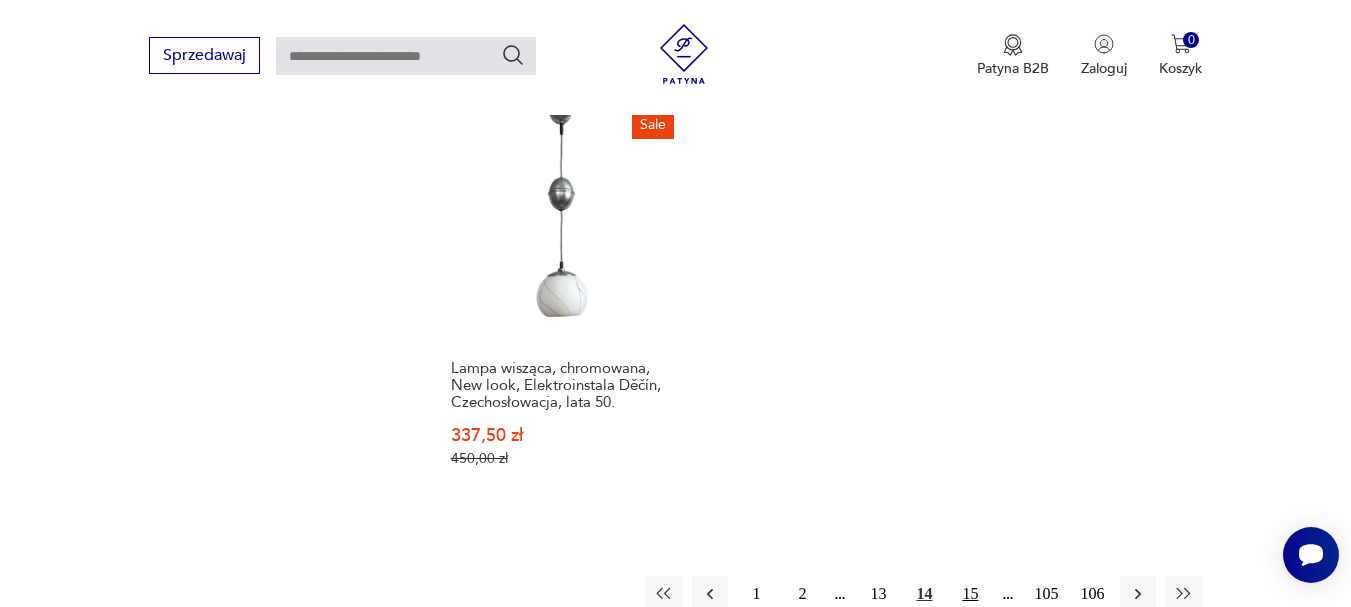 click on "15" at bounding box center (970, 594) 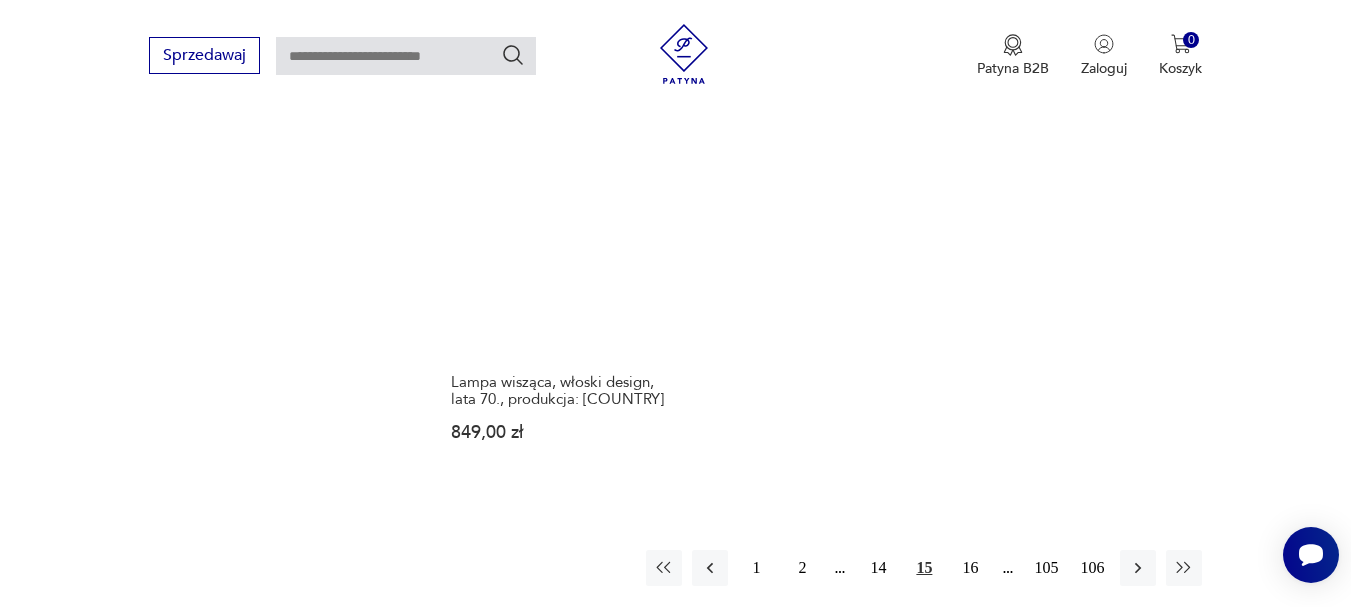scroll, scrollTop: 2797, scrollLeft: 0, axis: vertical 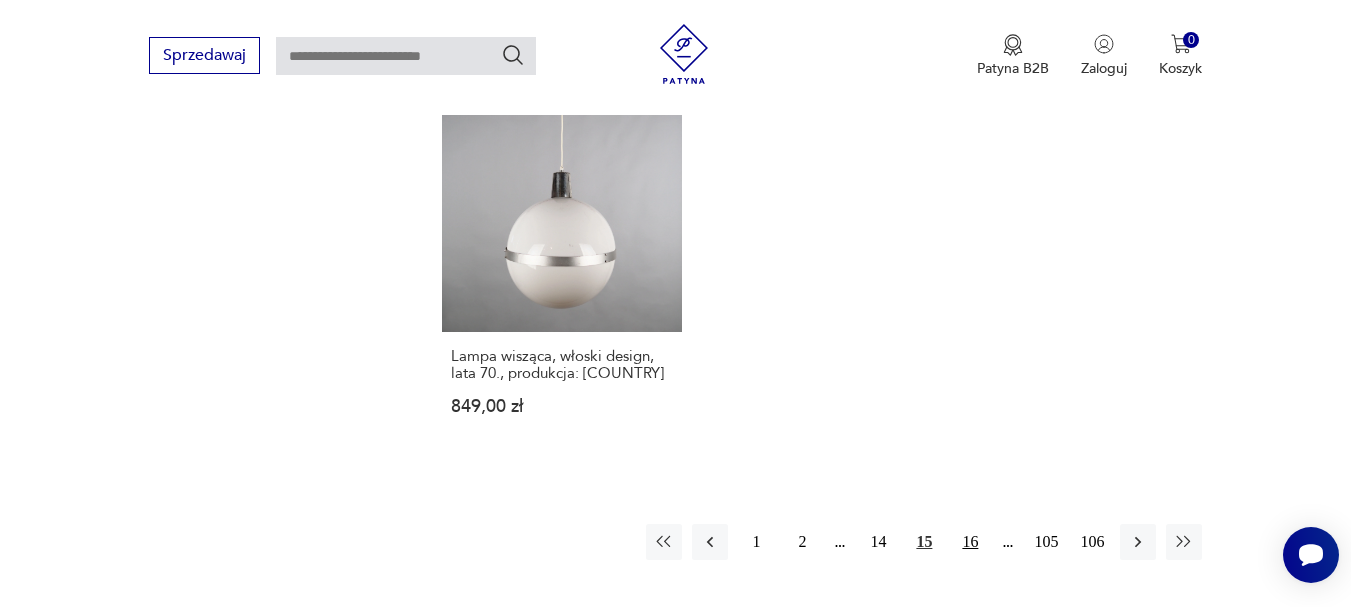click on "16" at bounding box center [970, 542] 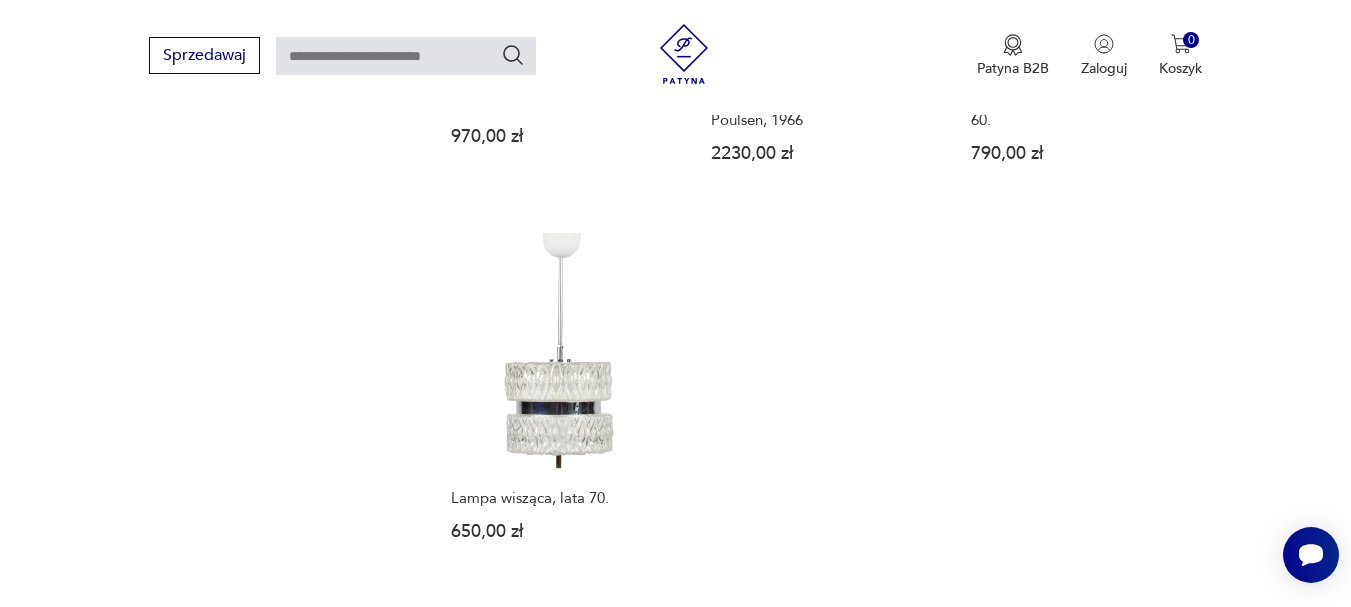 scroll, scrollTop: 2757, scrollLeft: 0, axis: vertical 